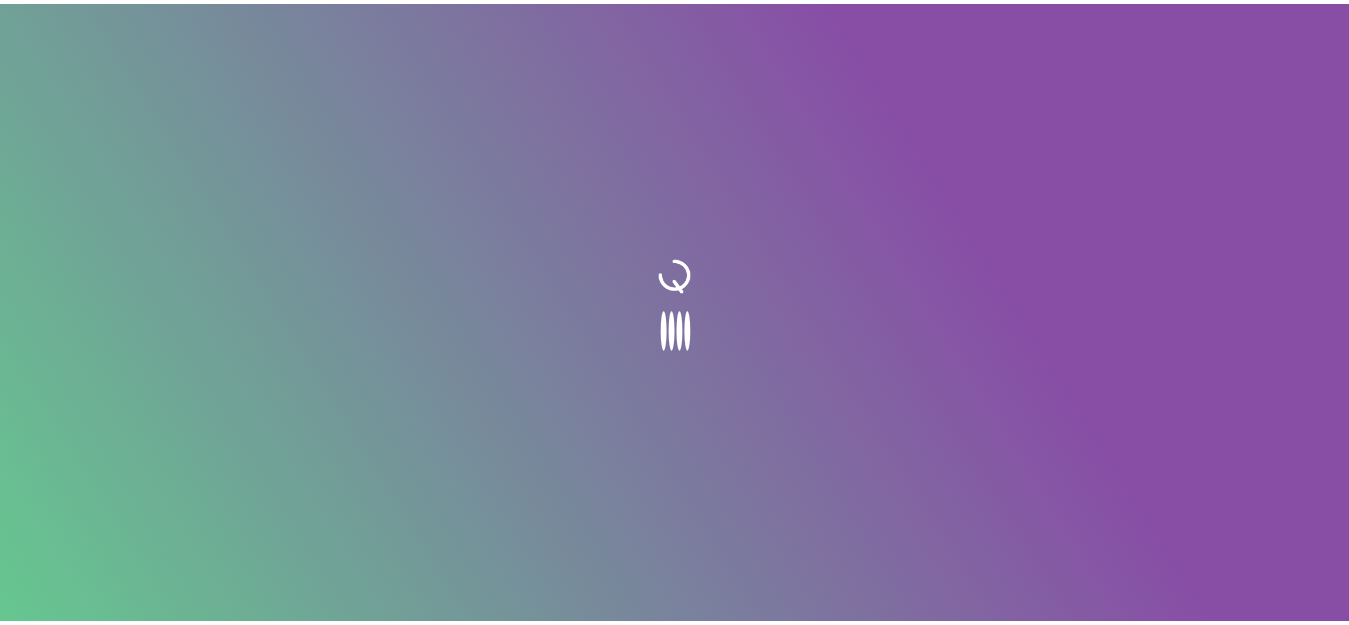 scroll, scrollTop: 0, scrollLeft: 0, axis: both 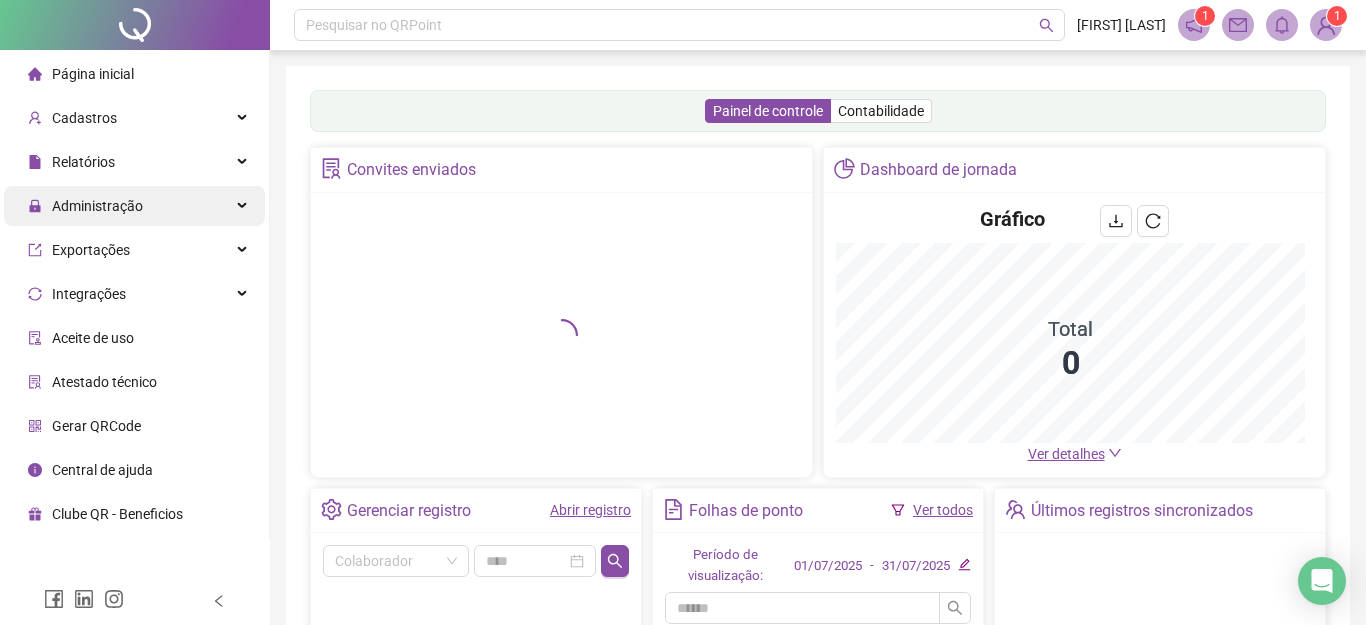 click on "Administração" at bounding box center (134, 206) 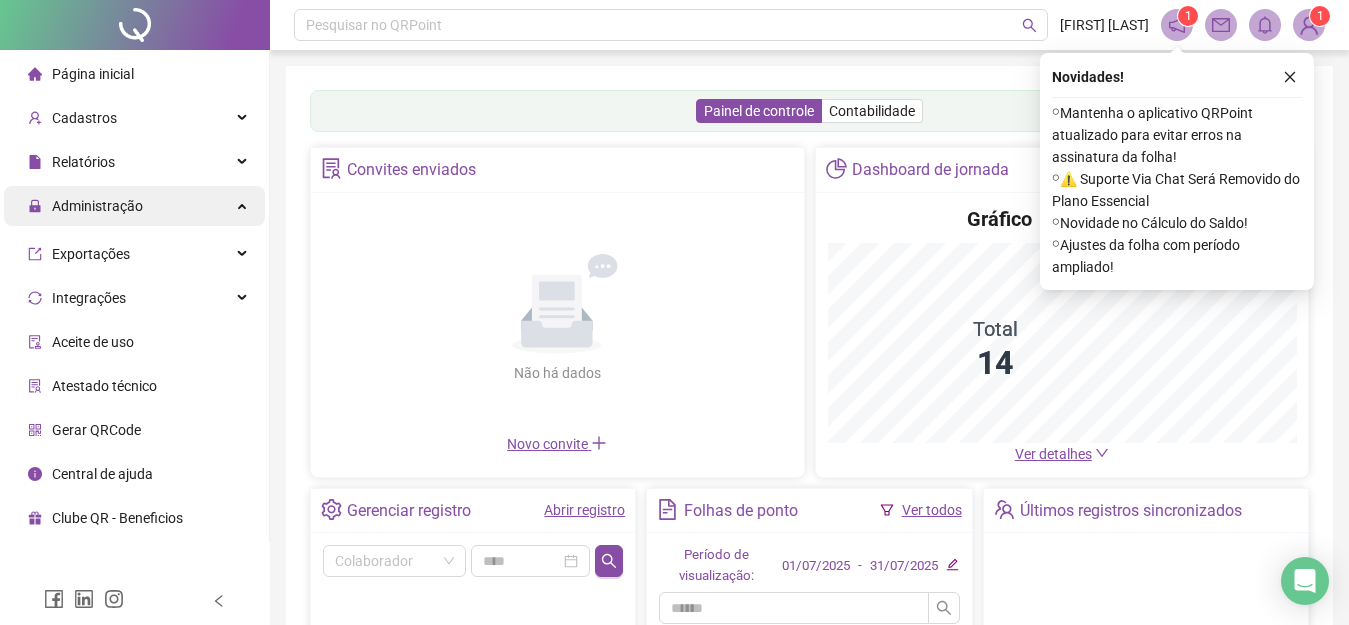 click on "Administração" at bounding box center (134, 206) 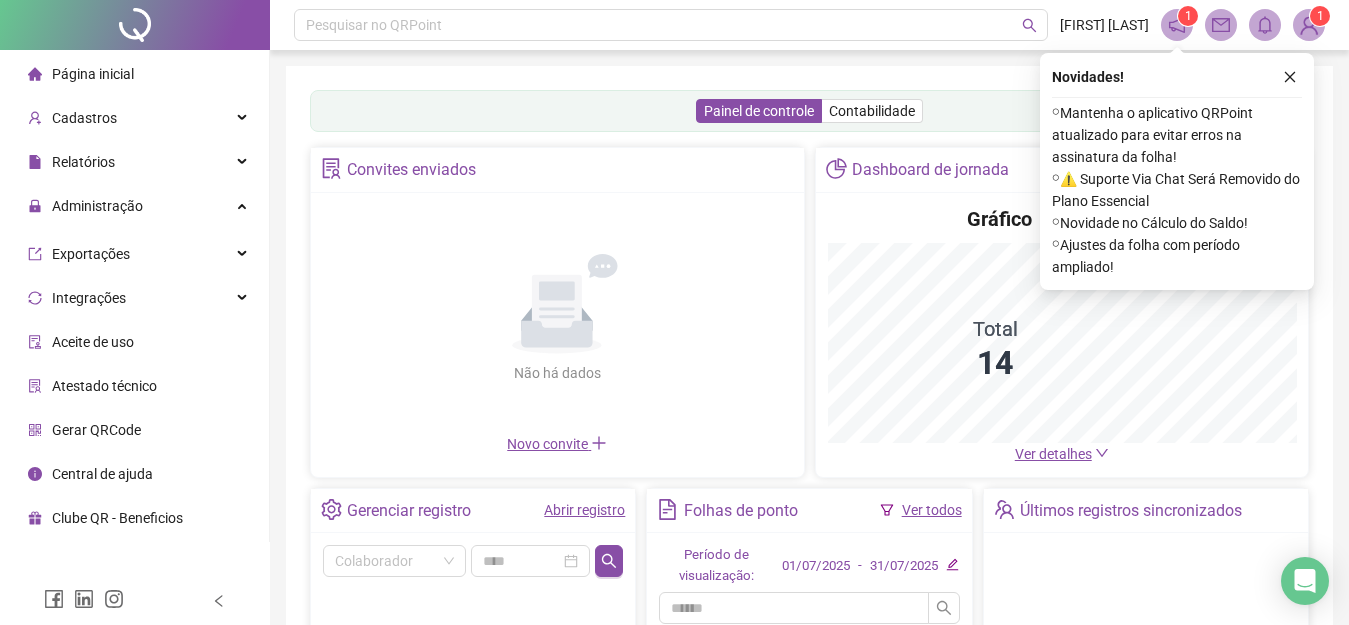 click on "Exportações" at bounding box center (91, 254) 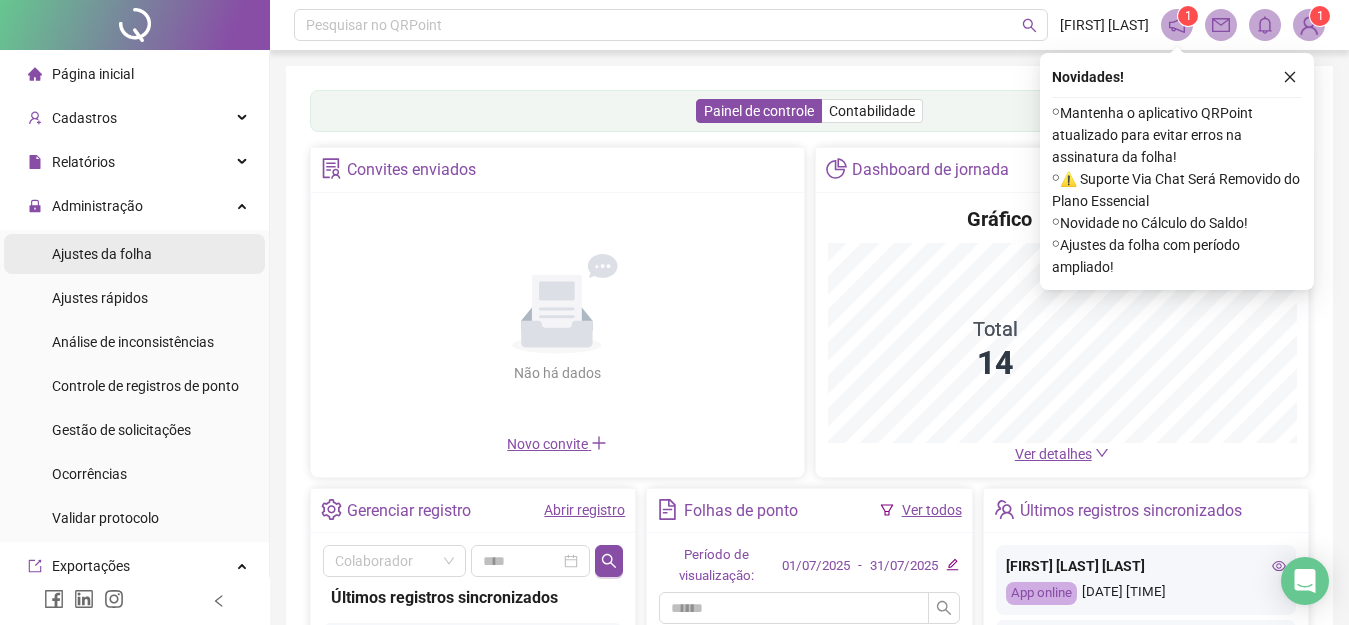 click on "Ajustes da folha" at bounding box center (102, 254) 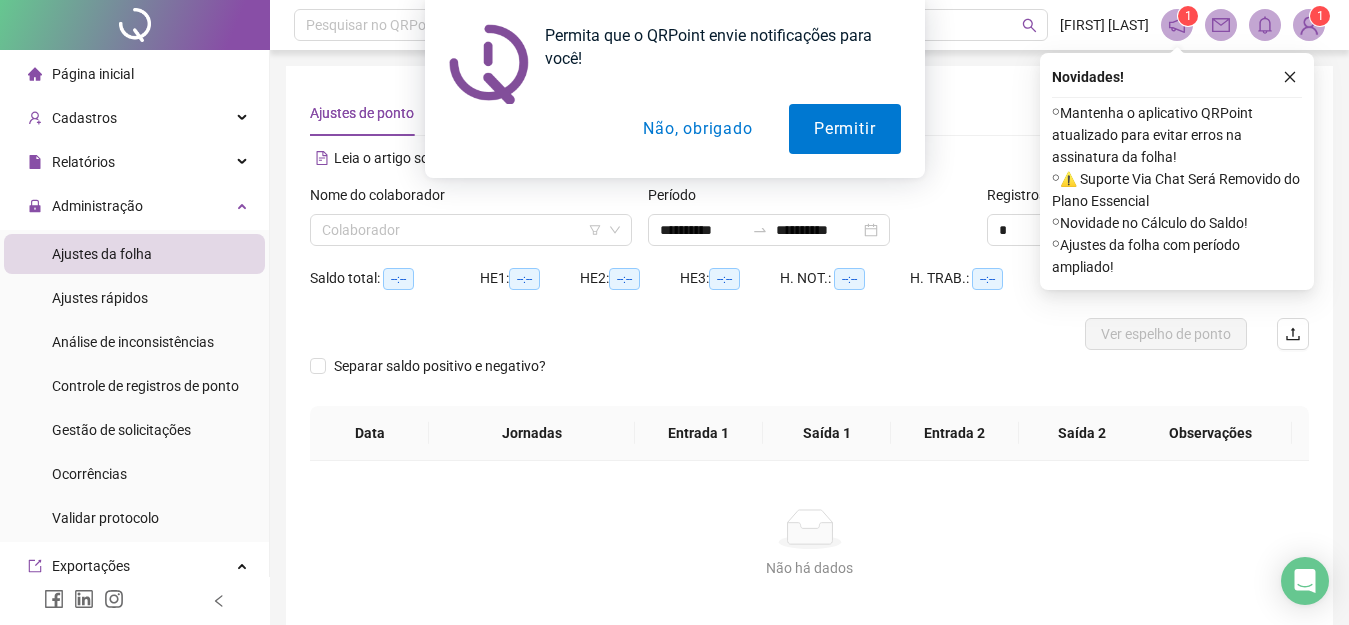 click on "Não, obrigado" at bounding box center [697, 129] 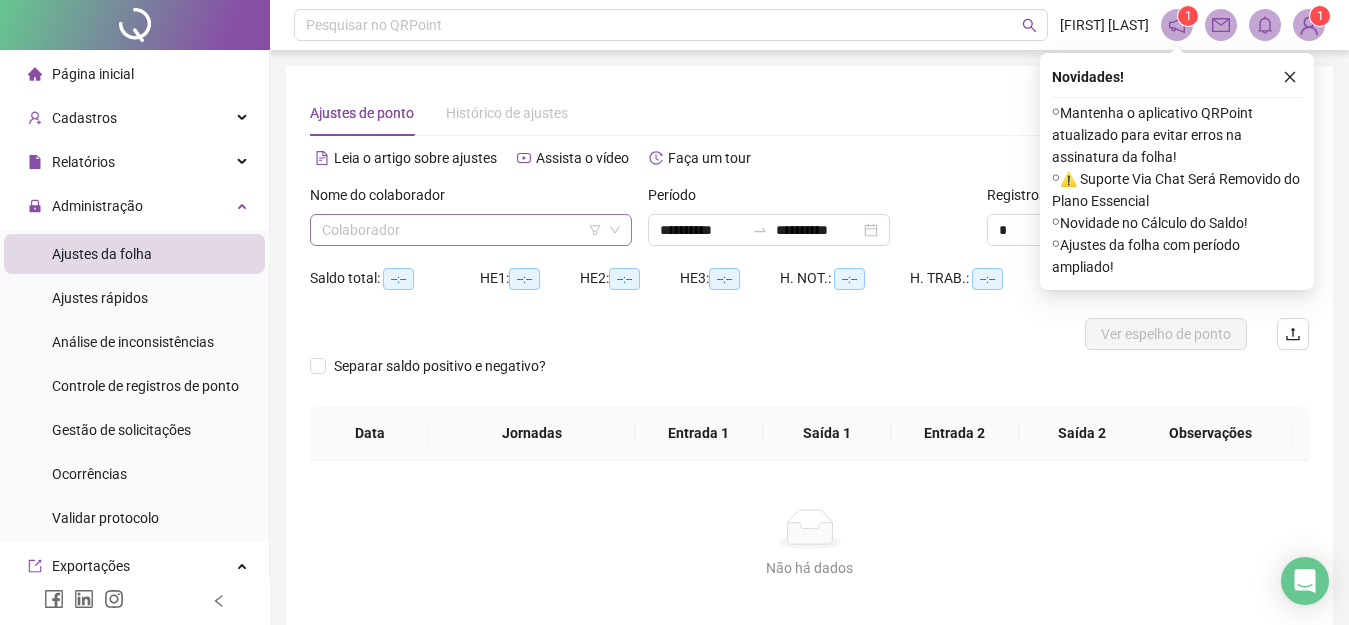 click at bounding box center [462, 230] 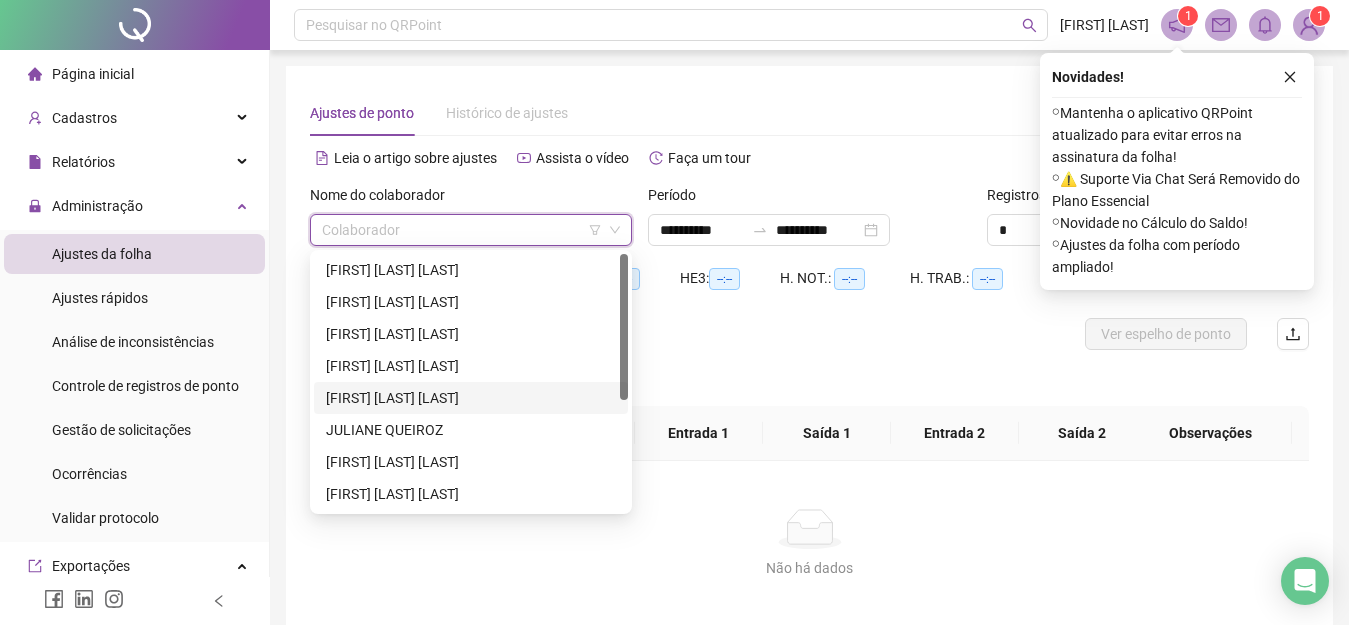 scroll, scrollTop: 192, scrollLeft: 0, axis: vertical 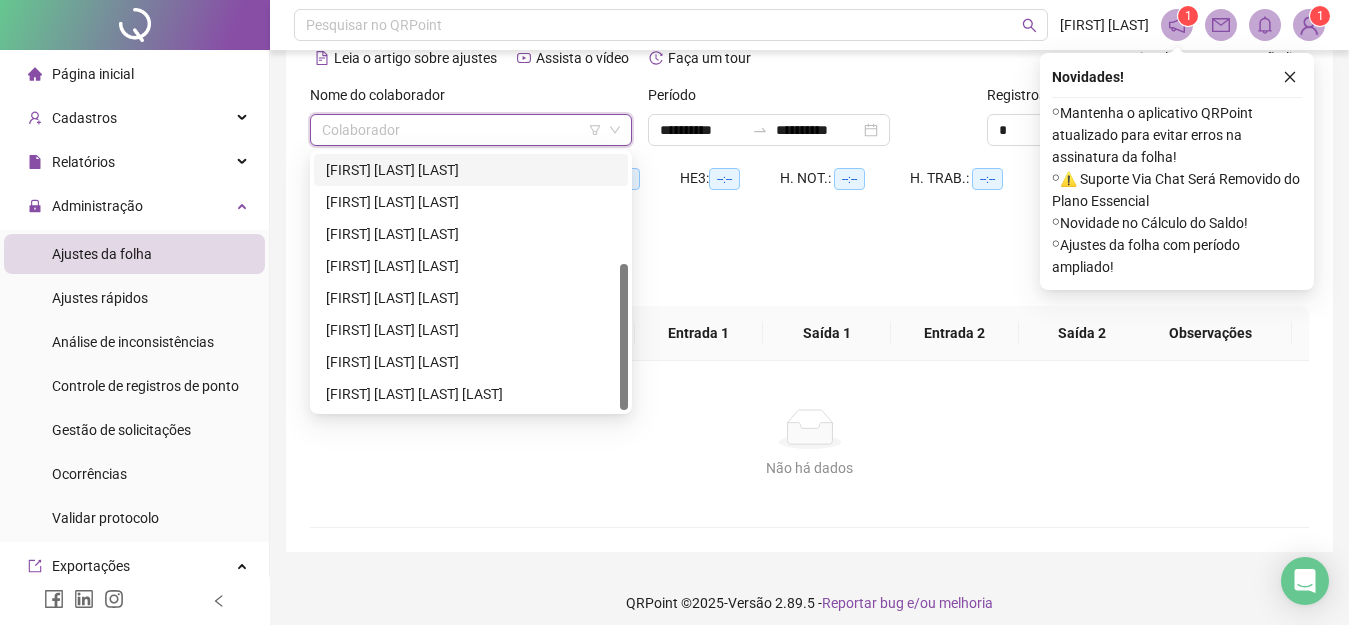 click at bounding box center (684, 234) 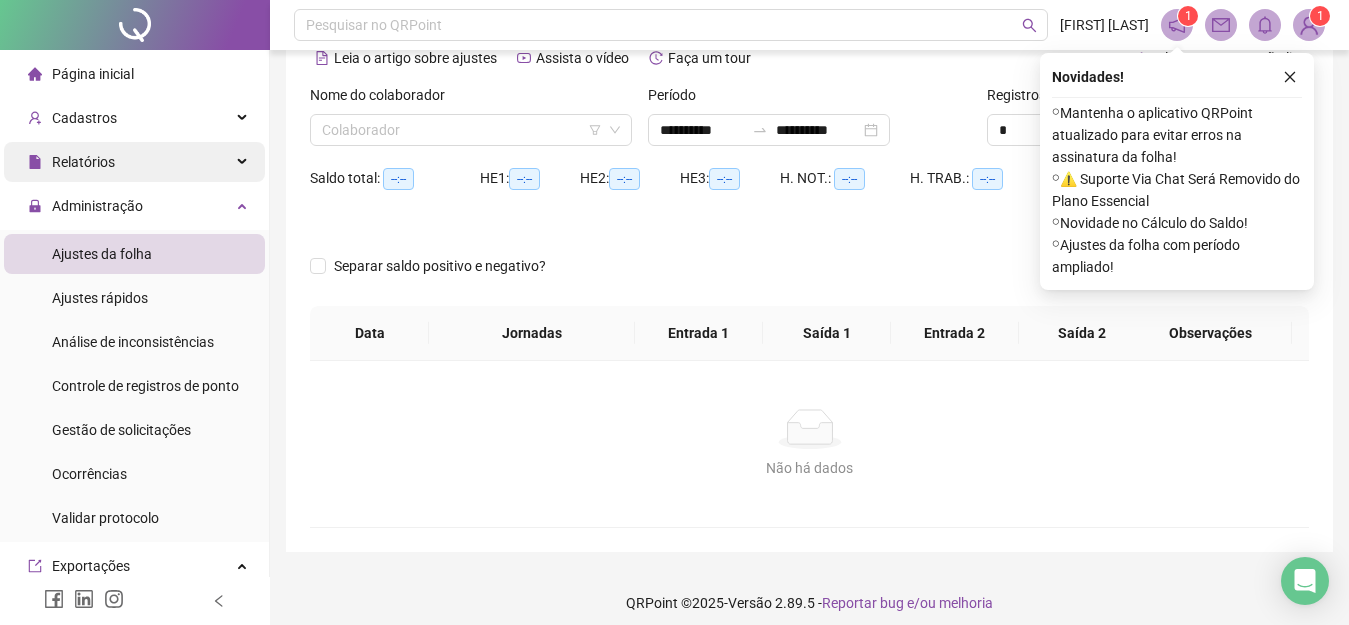 click on "Relatórios" at bounding box center (83, 162) 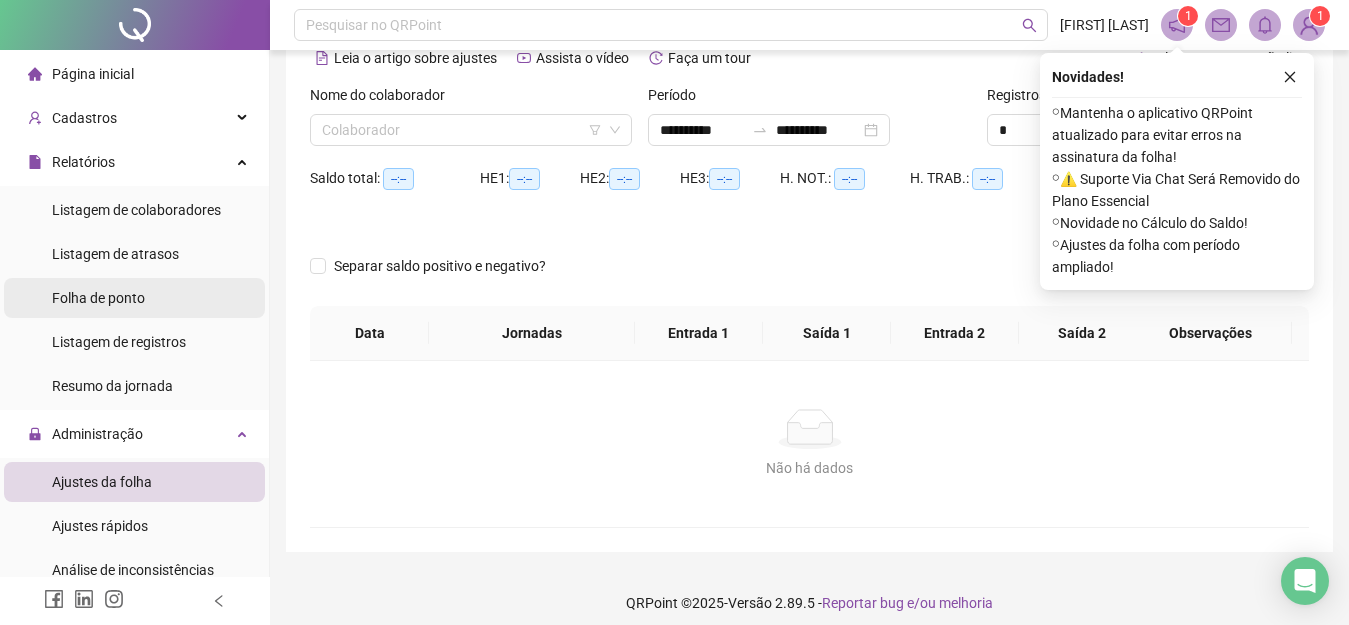 click on "Folha de ponto" at bounding box center (98, 298) 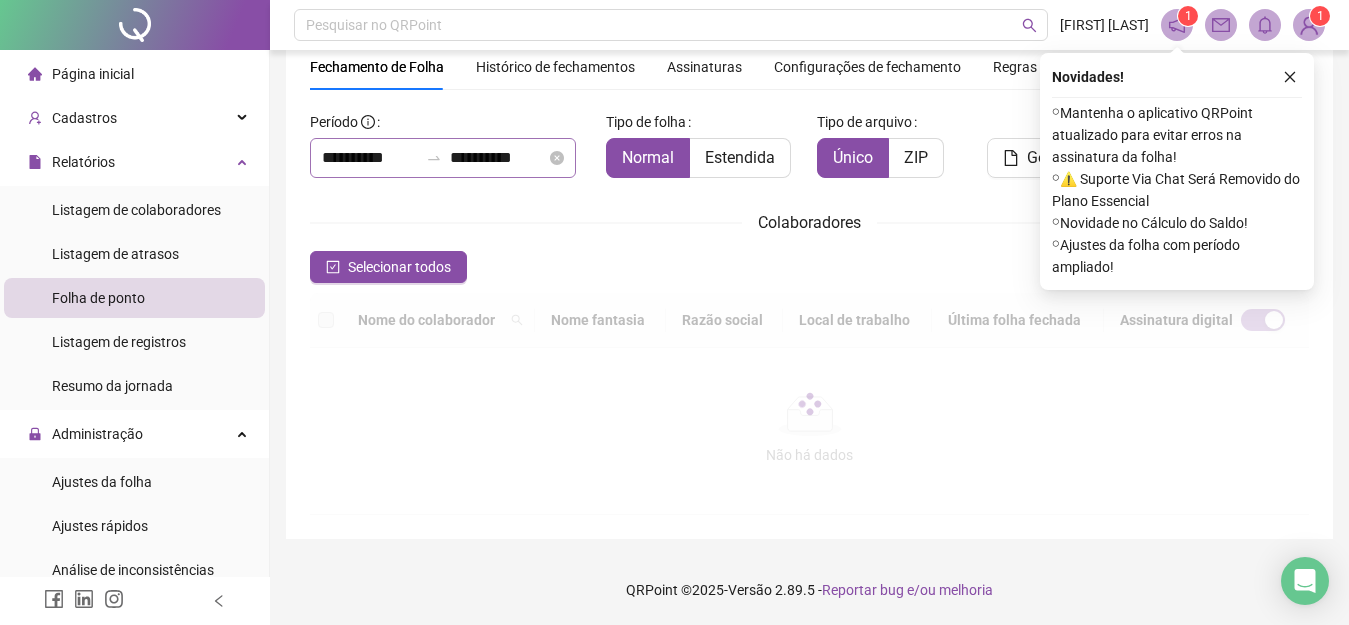 click on "**********" at bounding box center [443, 158] 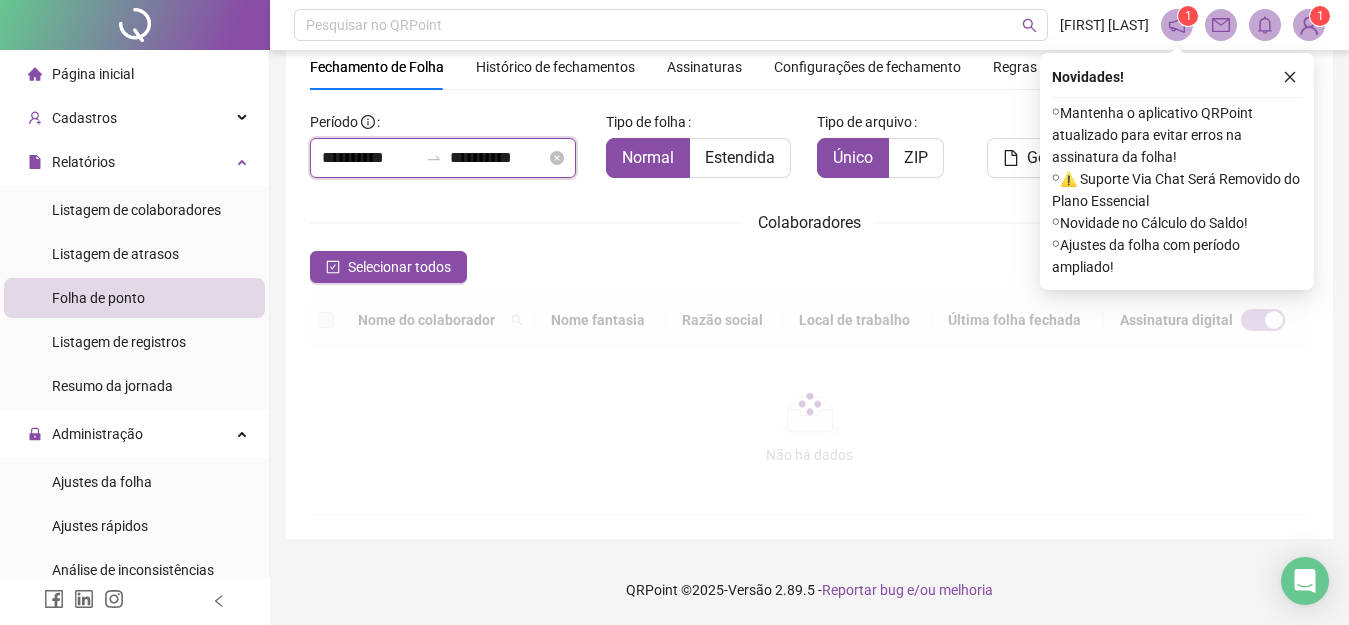 click on "**********" at bounding box center (370, 158) 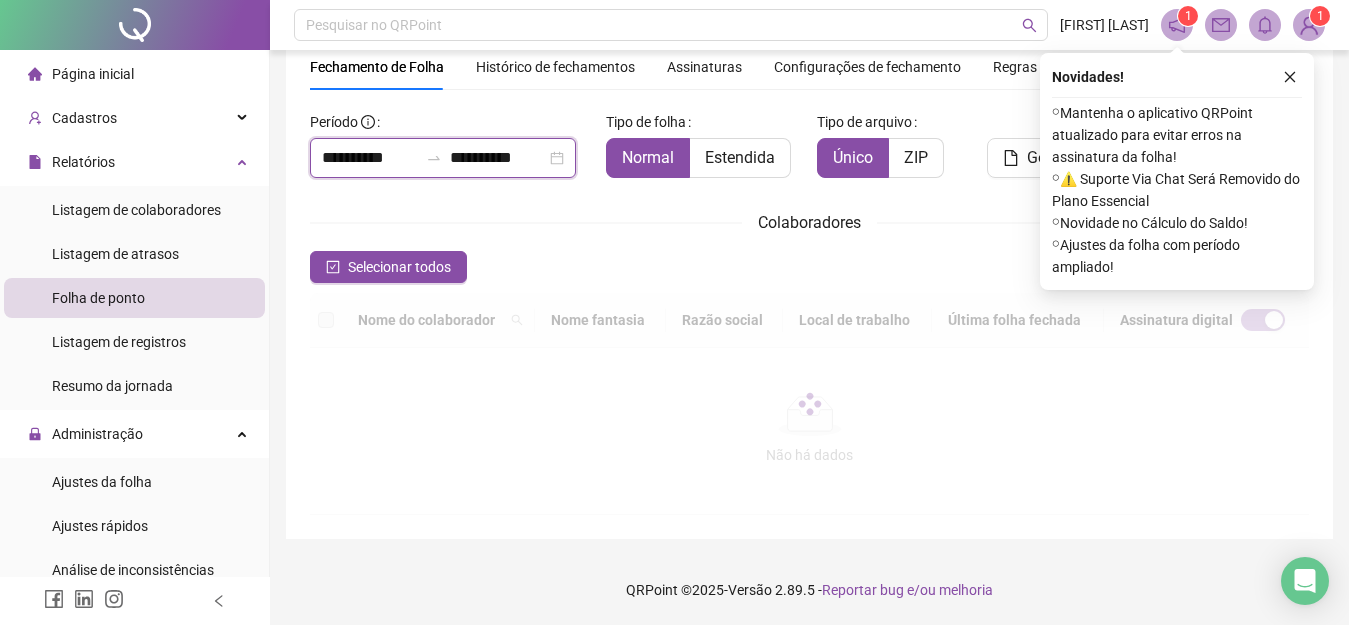 scroll, scrollTop: 78, scrollLeft: 0, axis: vertical 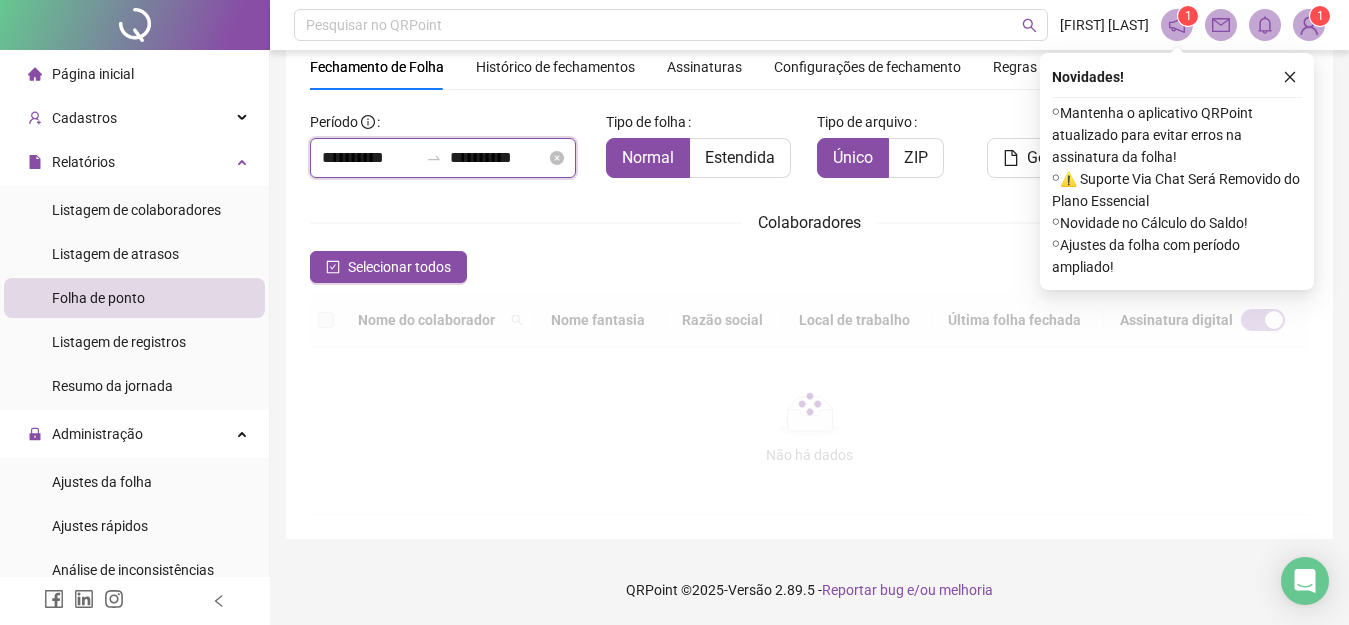 click on "**********" at bounding box center (443, 158) 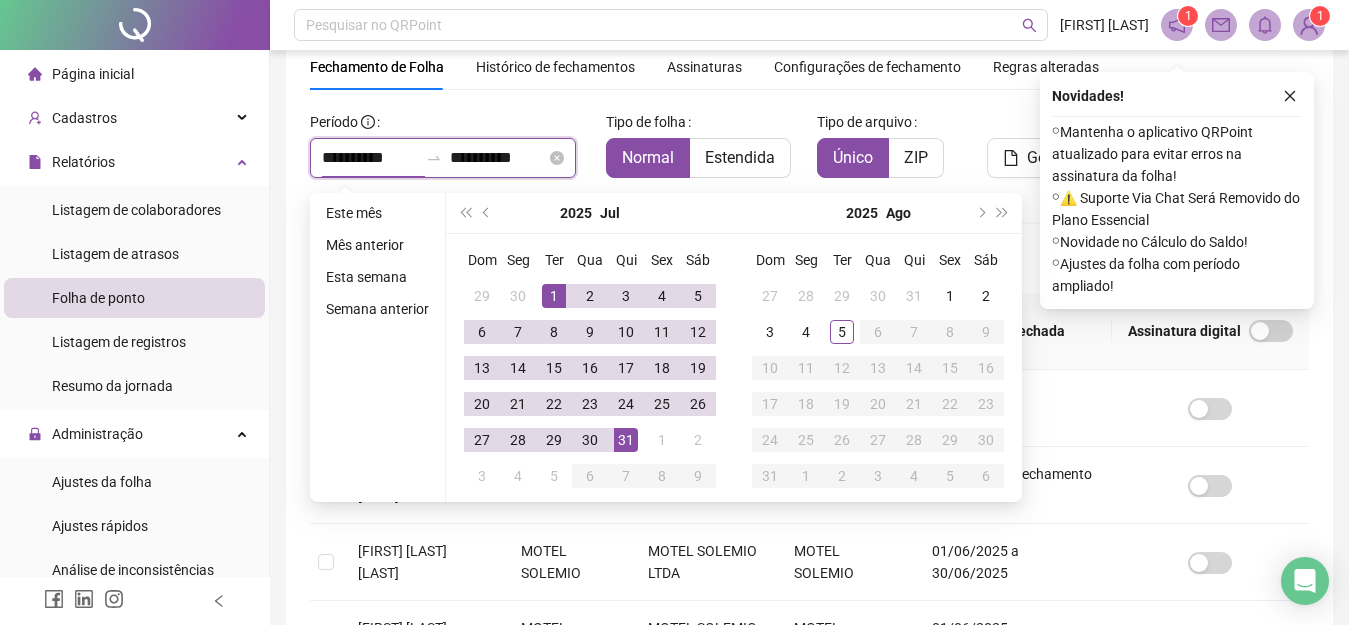 scroll, scrollTop: 0, scrollLeft: 0, axis: both 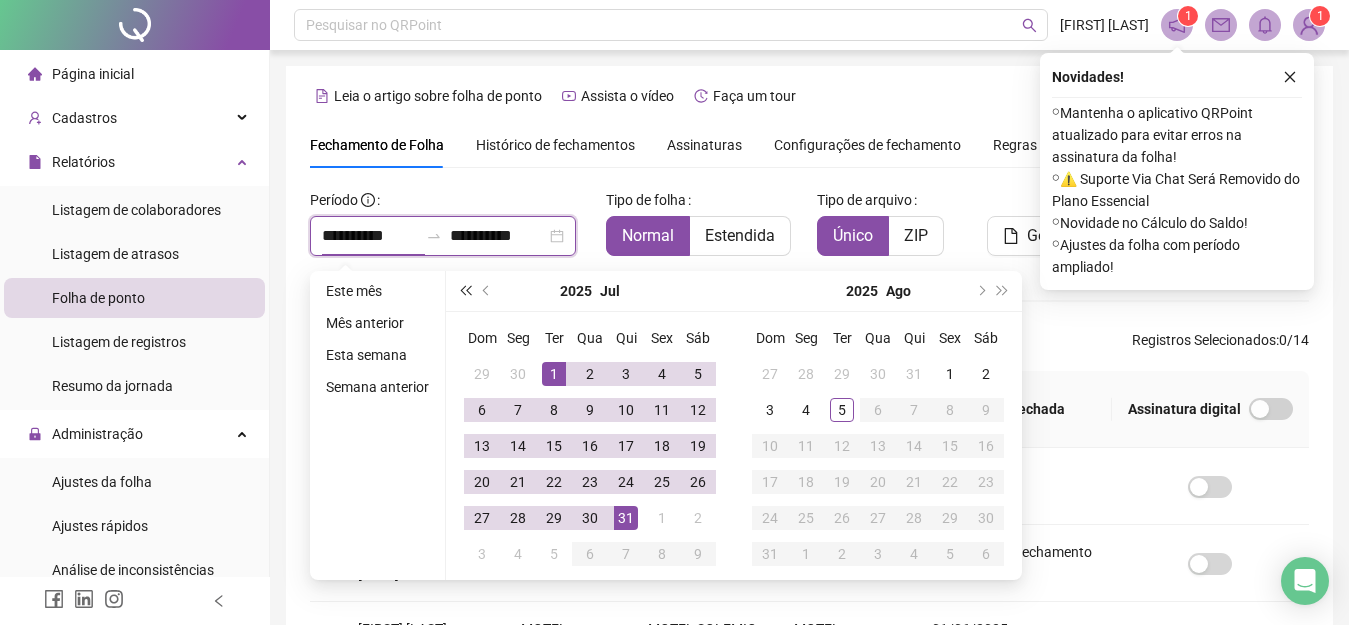 type on "**********" 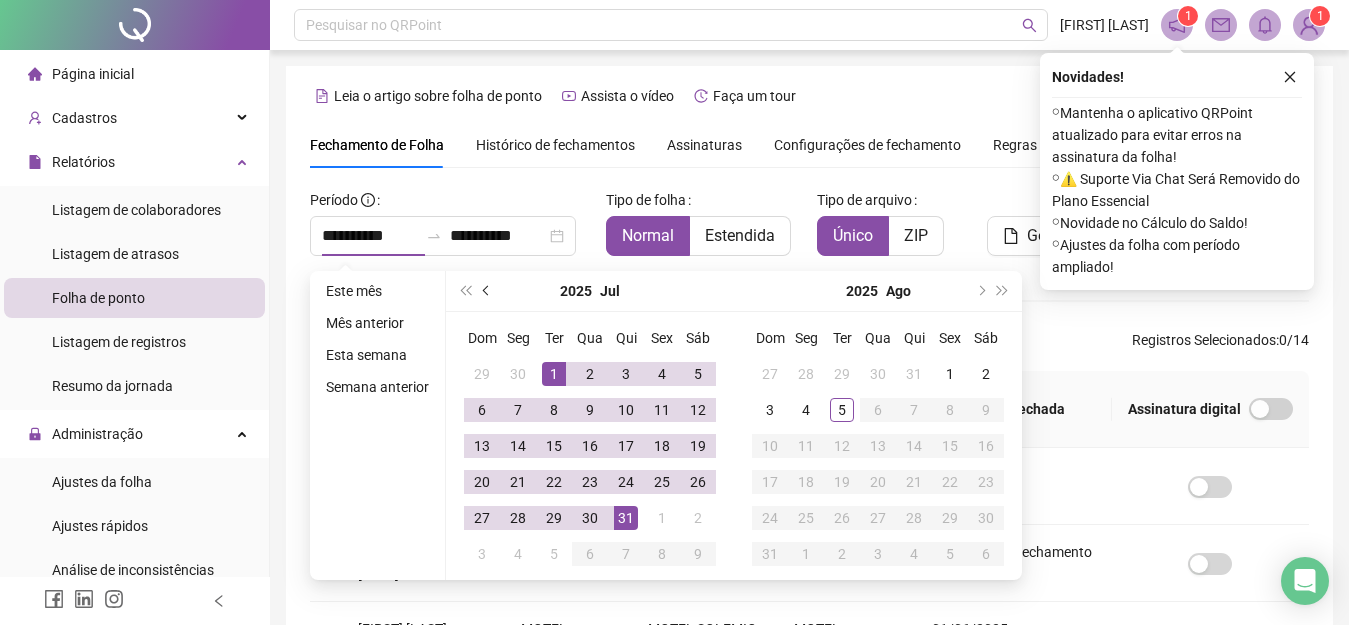 click at bounding box center (487, 291) 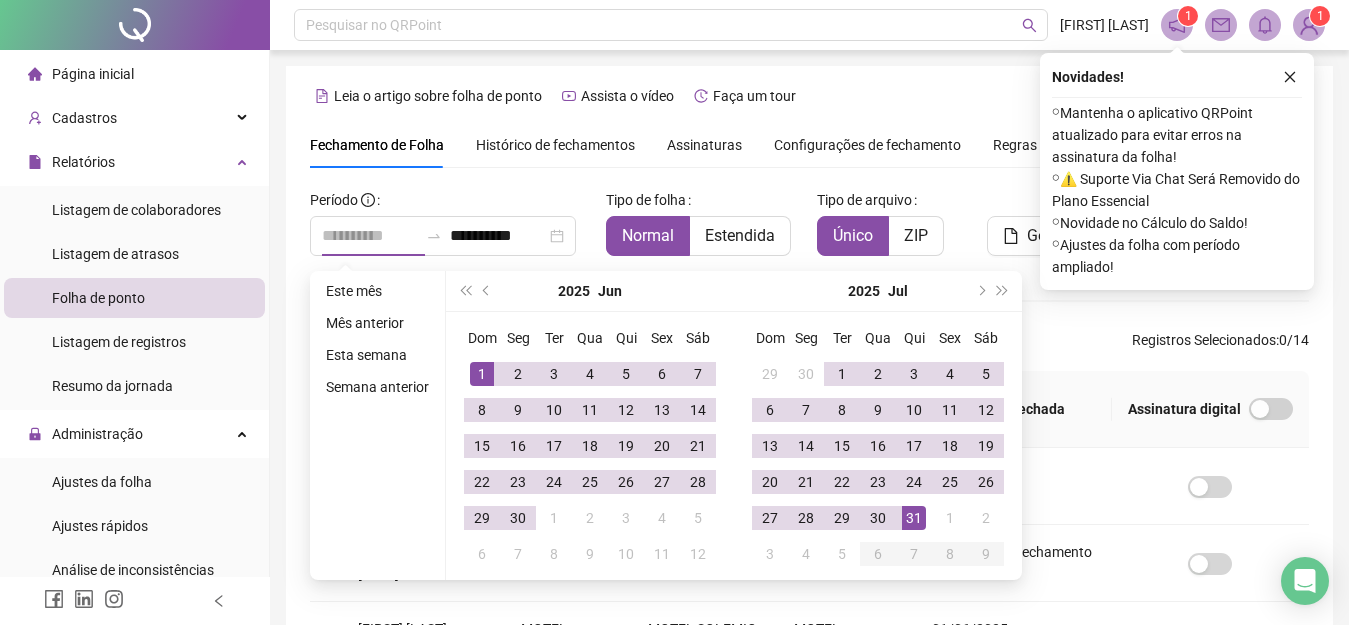 type on "**********" 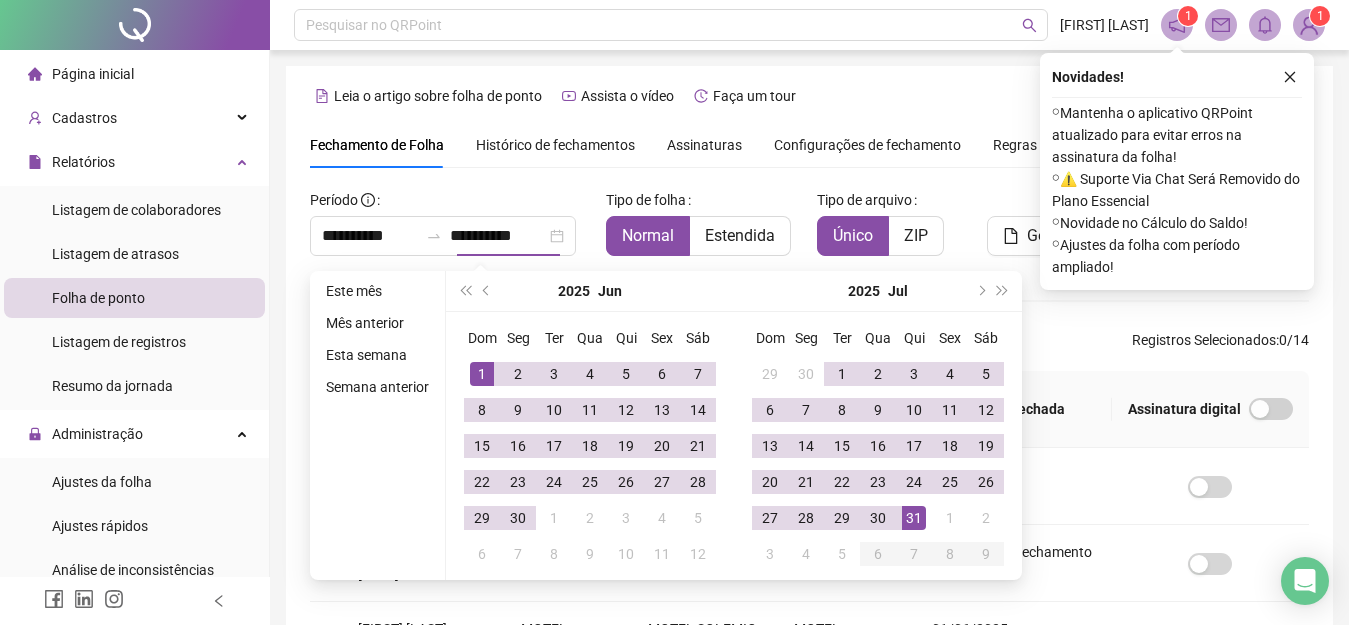click on "2025 Jun" at bounding box center [590, 291] 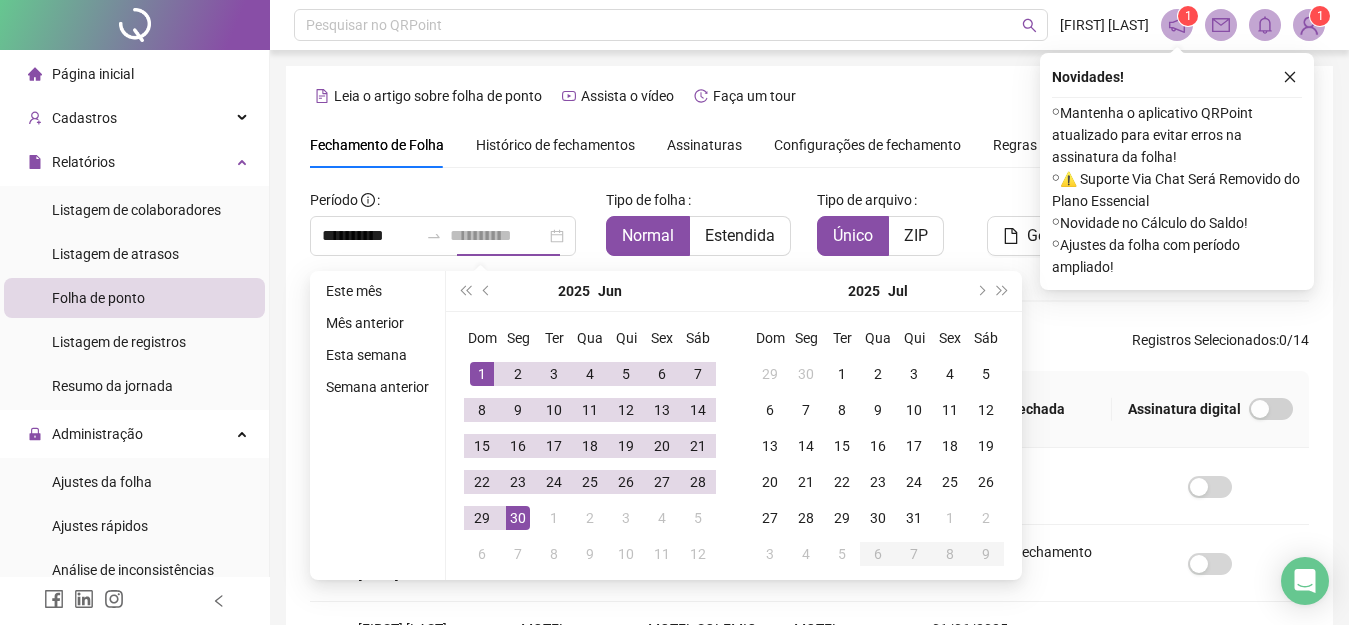 type on "**********" 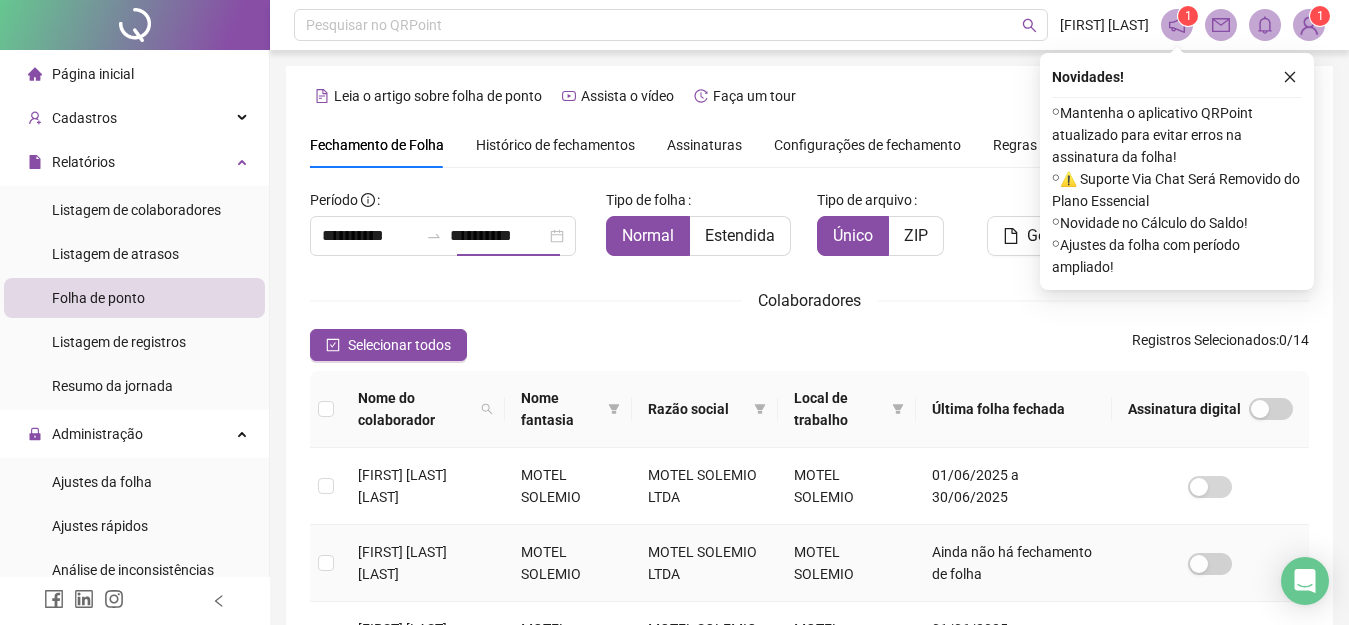 scroll, scrollTop: 97, scrollLeft: 0, axis: vertical 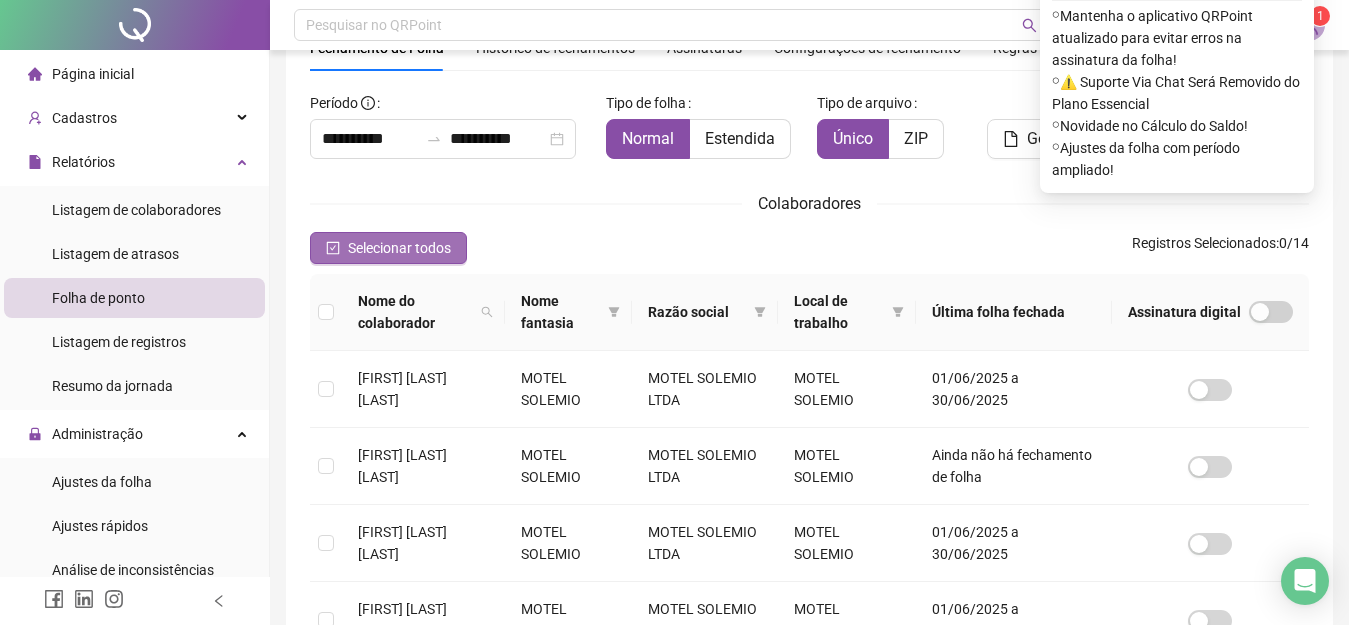 click on "Selecionar todos" at bounding box center (399, 248) 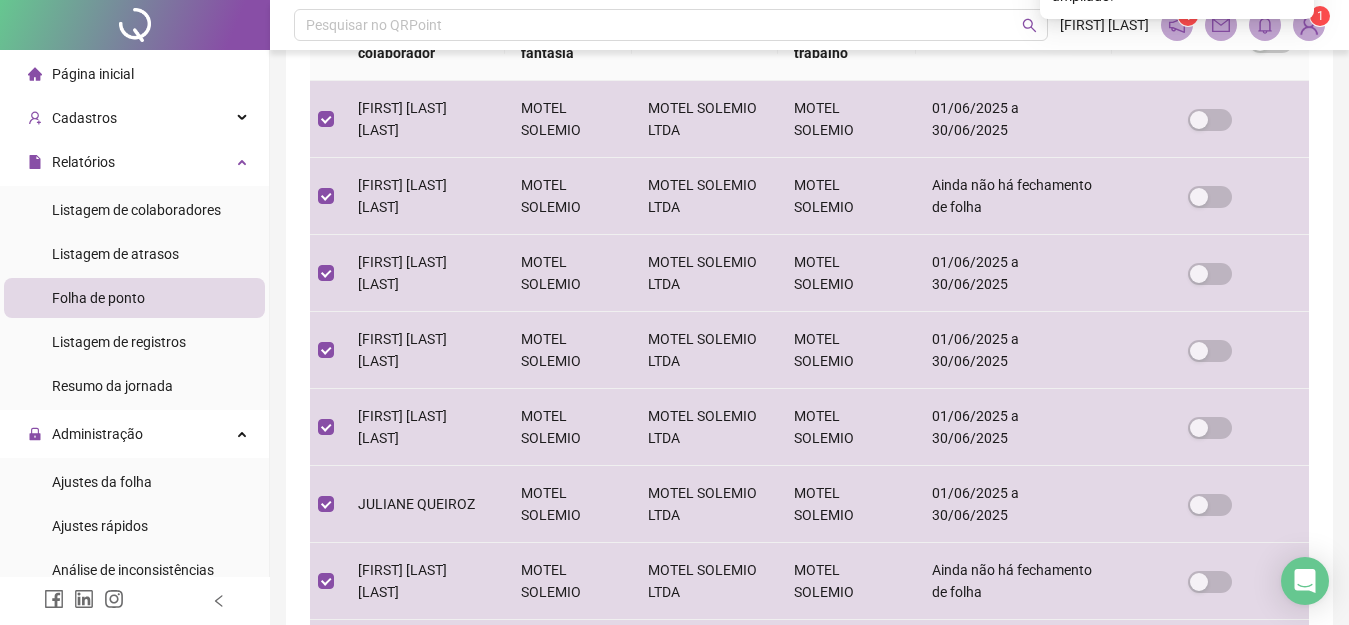 scroll, scrollTop: 0, scrollLeft: 0, axis: both 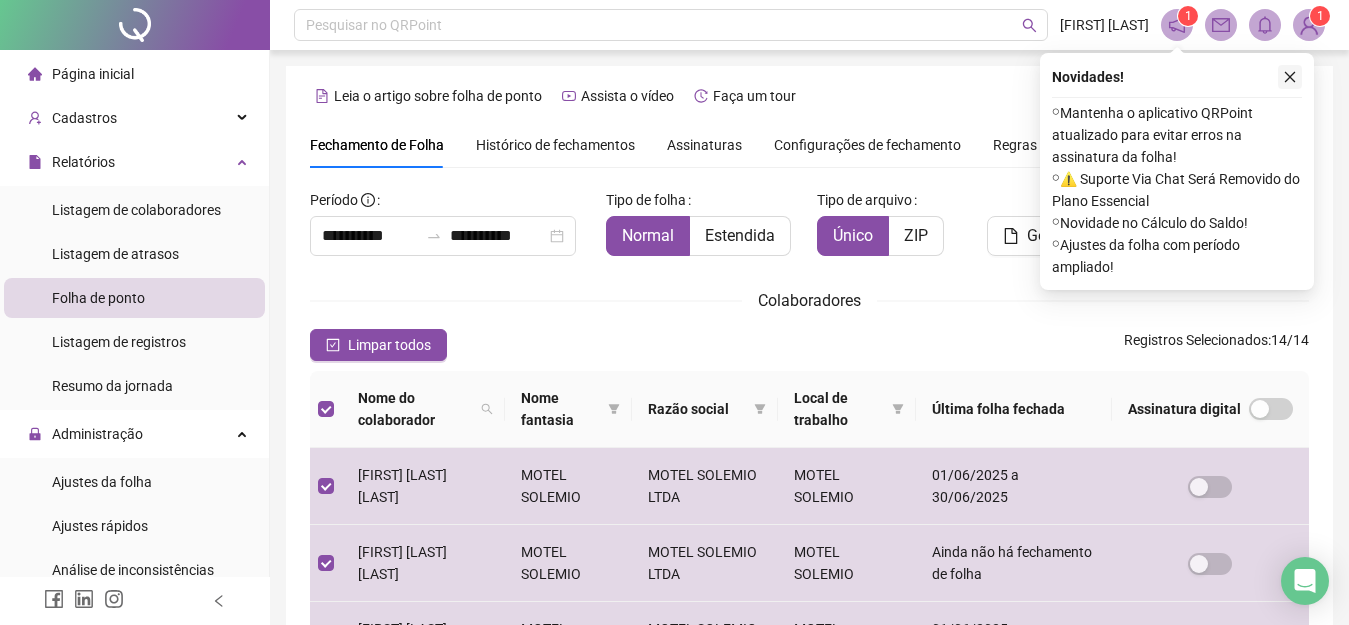 click 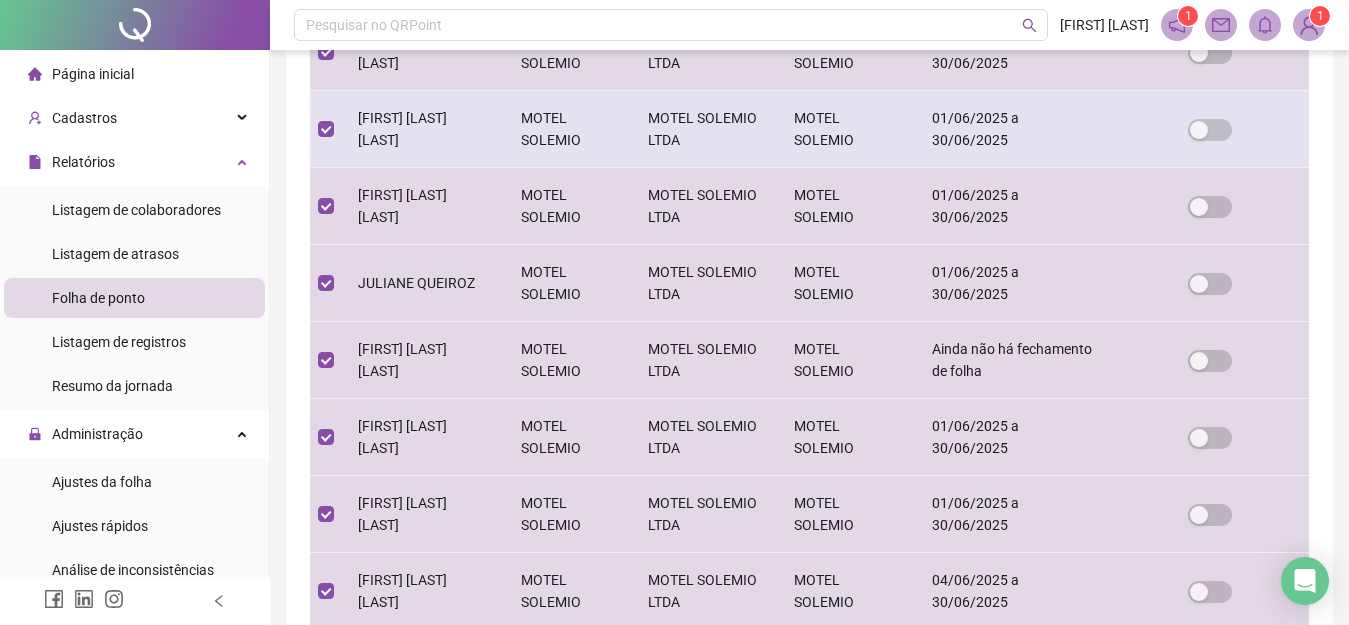 scroll, scrollTop: 700, scrollLeft: 0, axis: vertical 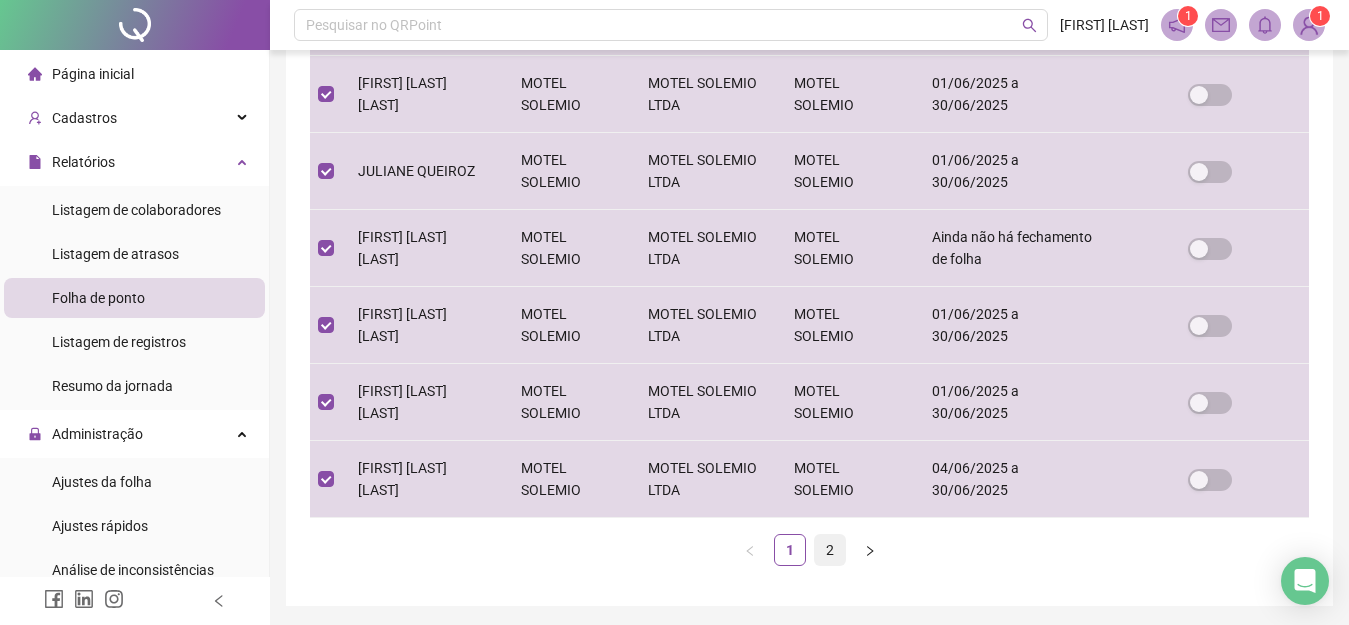 click on "2" at bounding box center (830, 550) 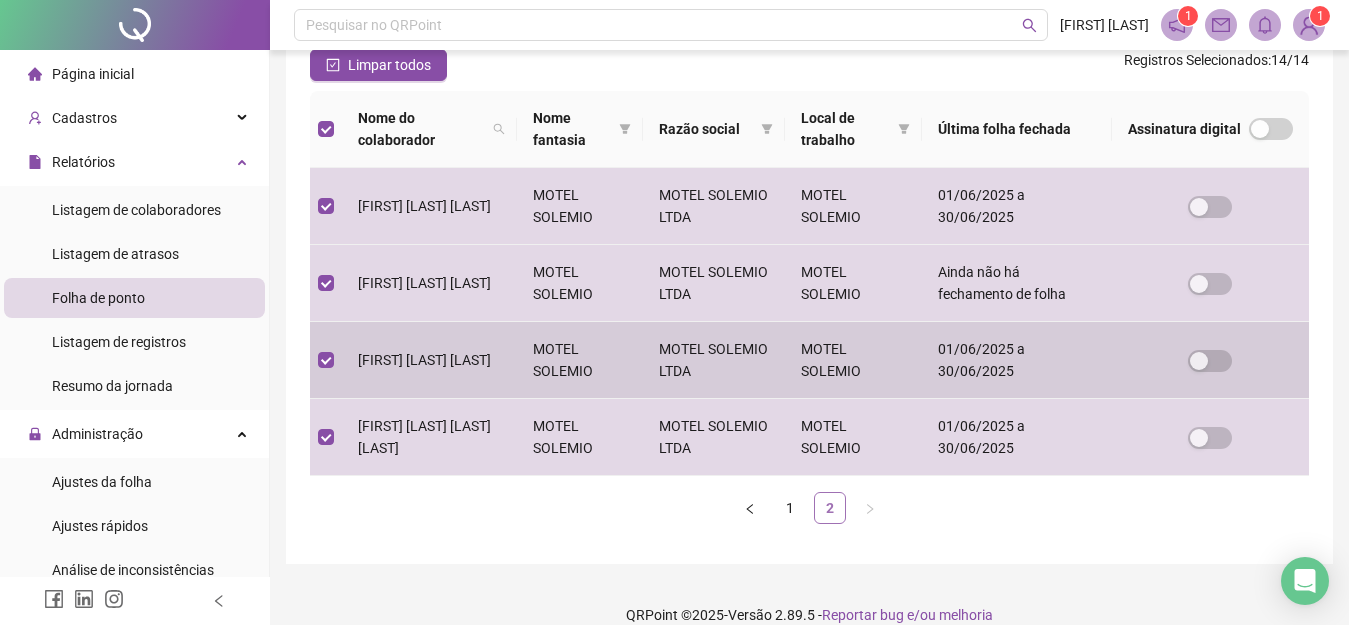 scroll, scrollTop: 305, scrollLeft: 0, axis: vertical 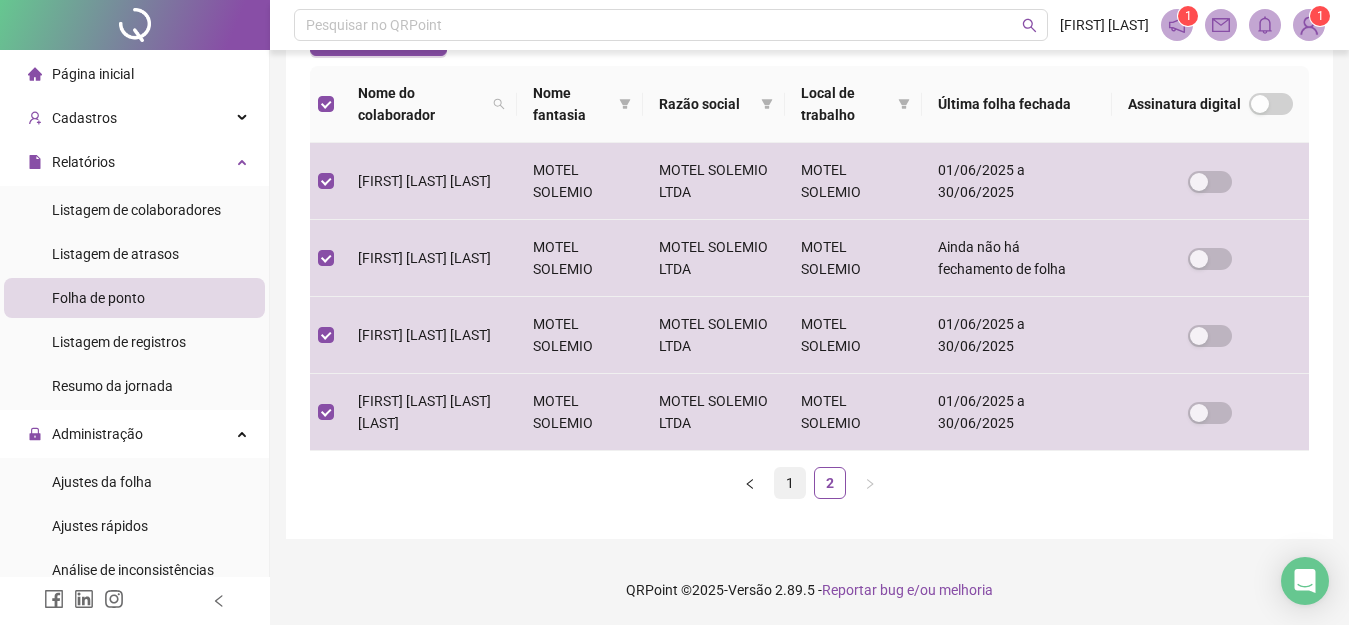 click on "1" at bounding box center [790, 483] 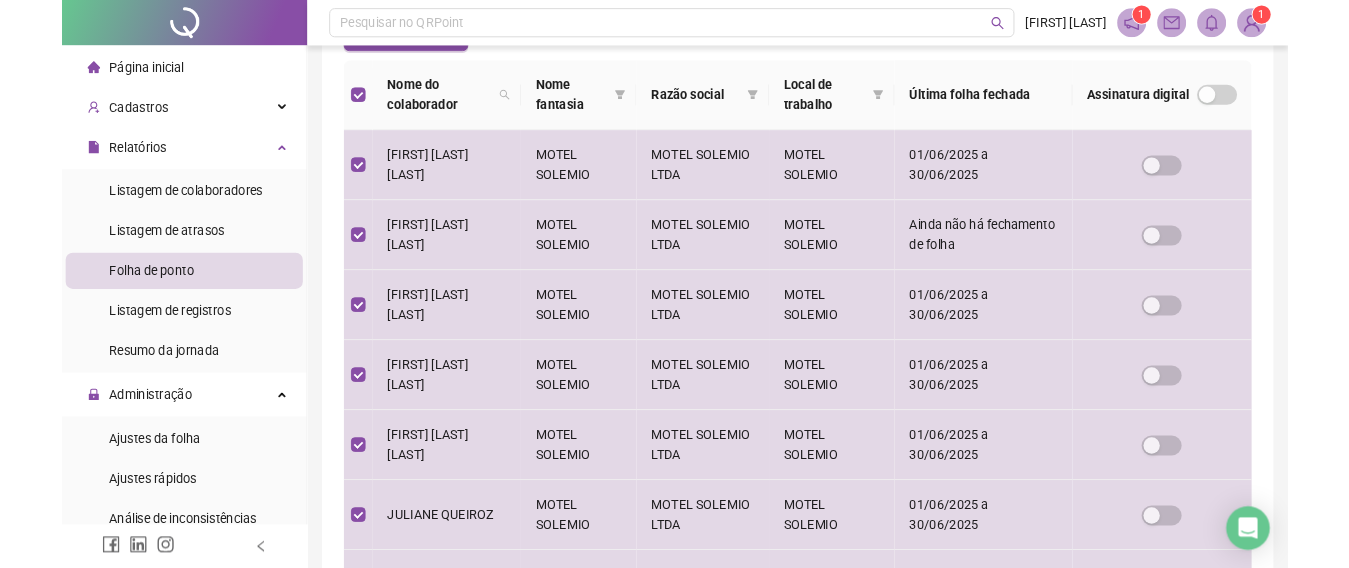 scroll, scrollTop: 97, scrollLeft: 0, axis: vertical 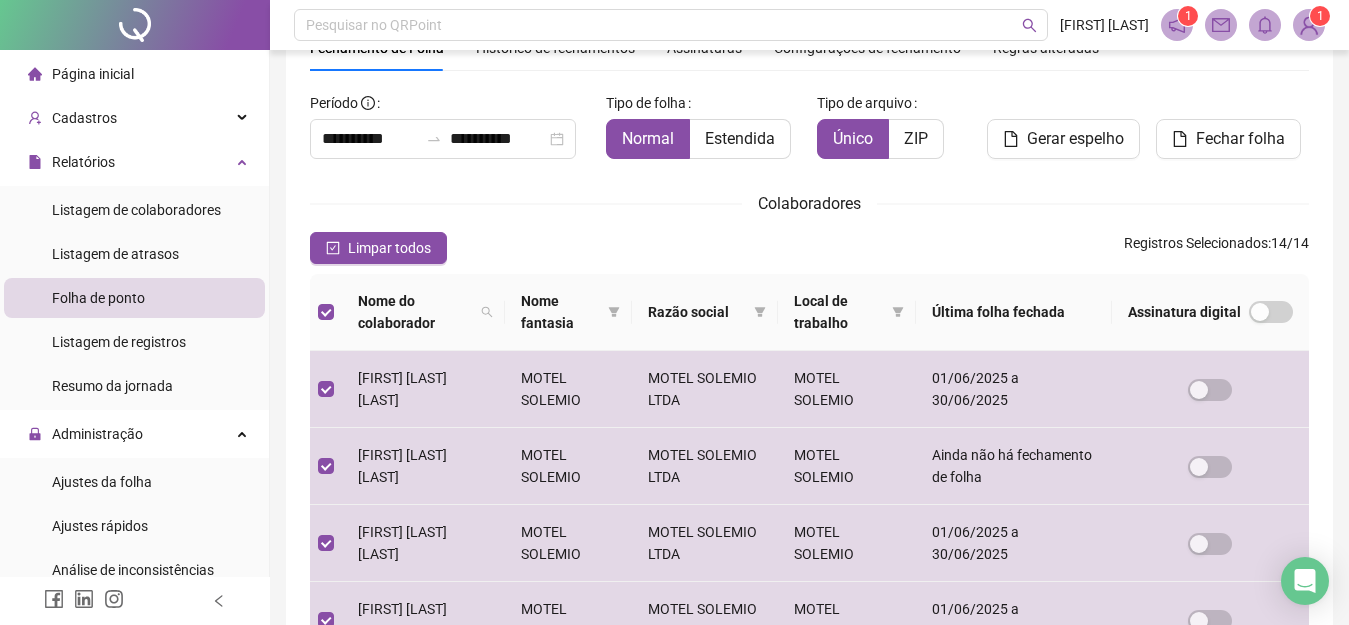 drag, startPoint x: 305, startPoint y: 193, endPoint x: 1091, endPoint y: 185, distance: 786.0407 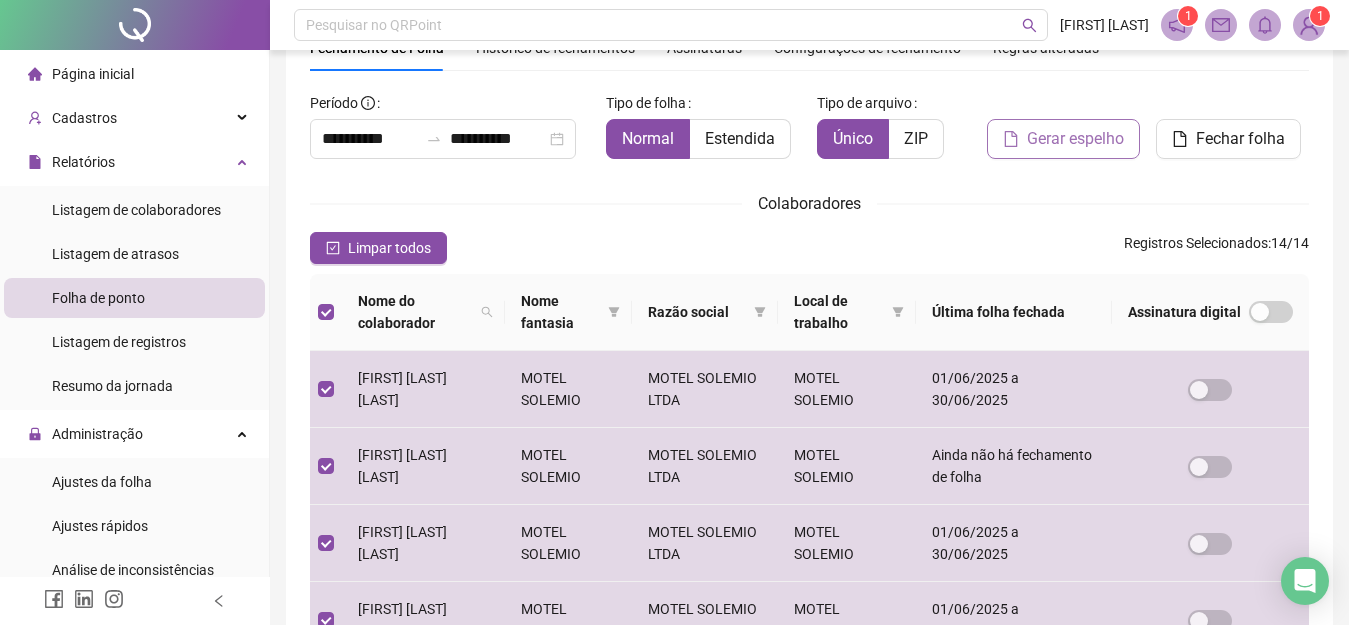 click on "Gerar espelho" at bounding box center (1075, 139) 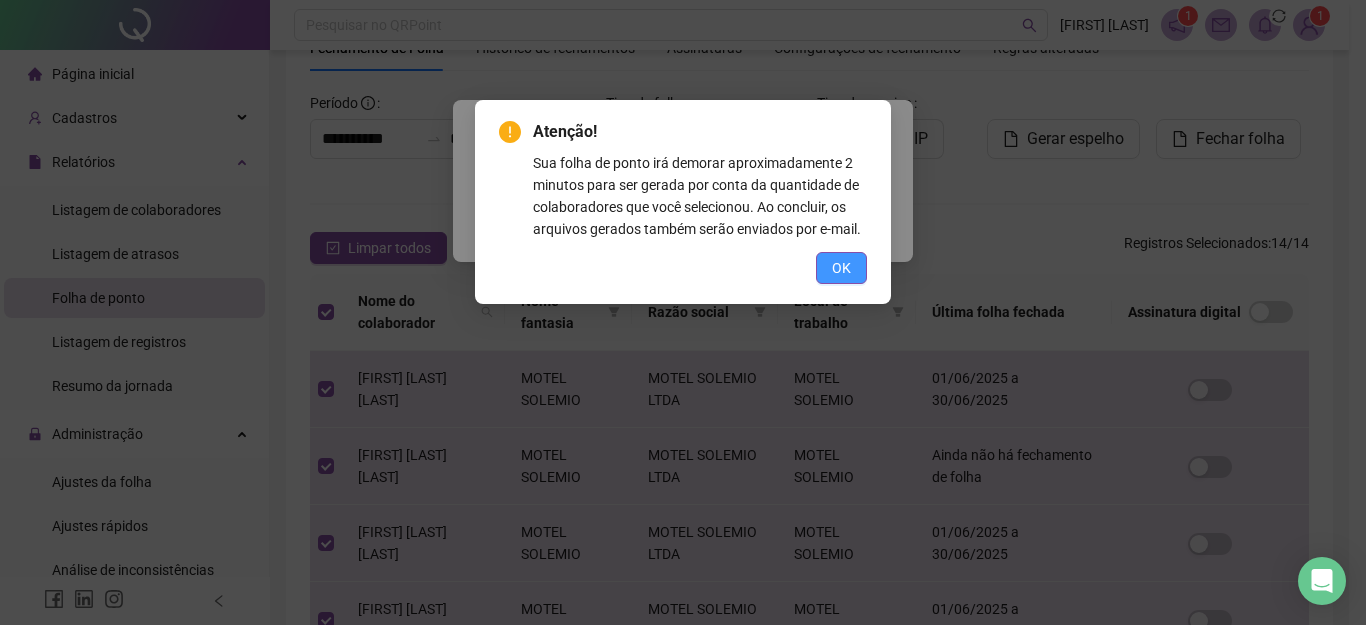click on "OK" at bounding box center (841, 268) 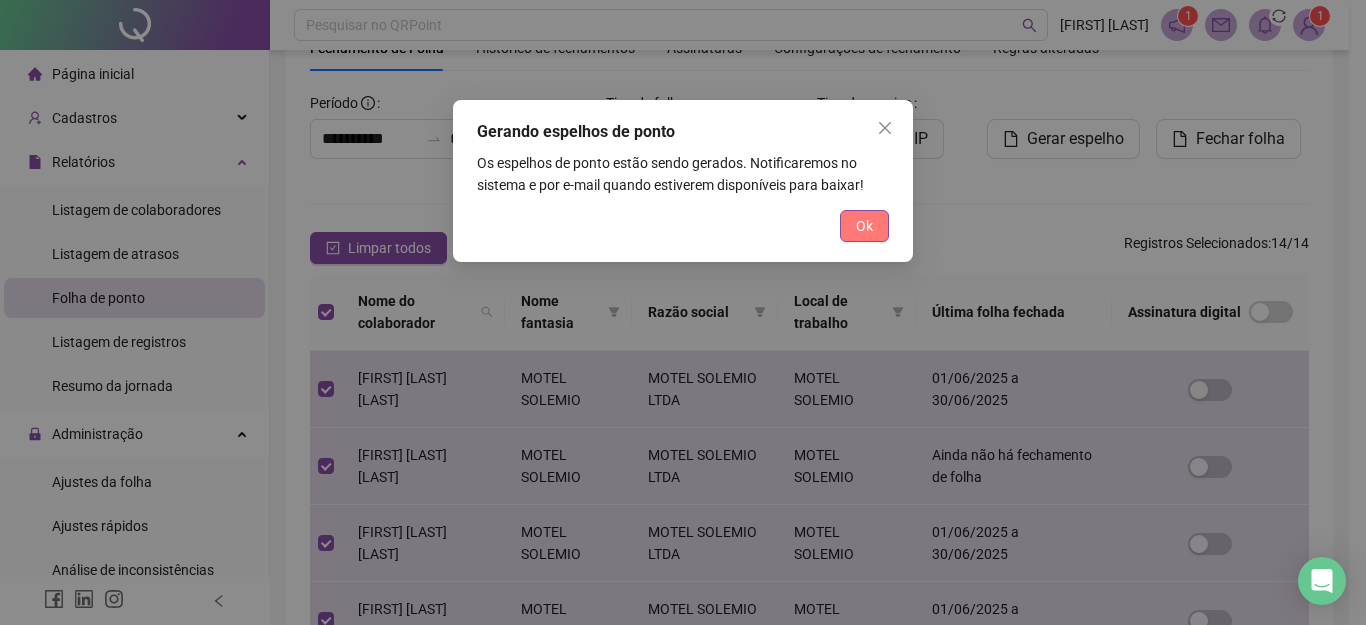 click on "Ok" at bounding box center [864, 226] 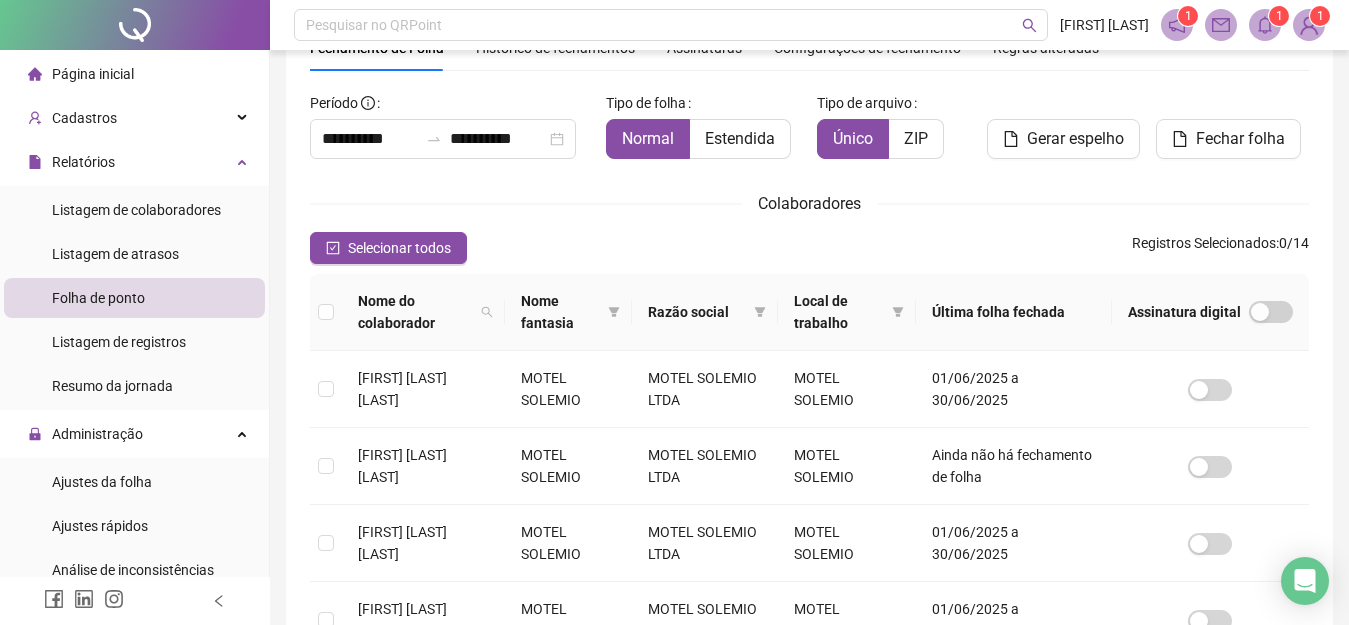 drag, startPoint x: 871, startPoint y: 227, endPoint x: 1267, endPoint y: 26, distance: 444.09122 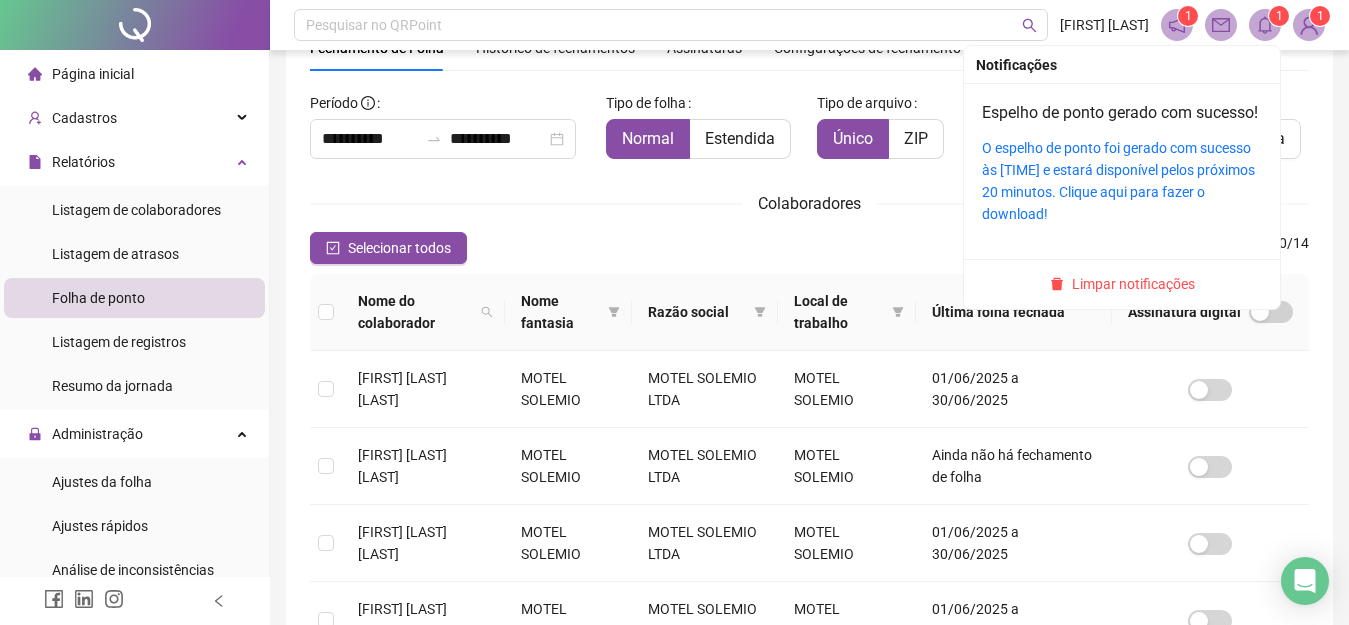 click 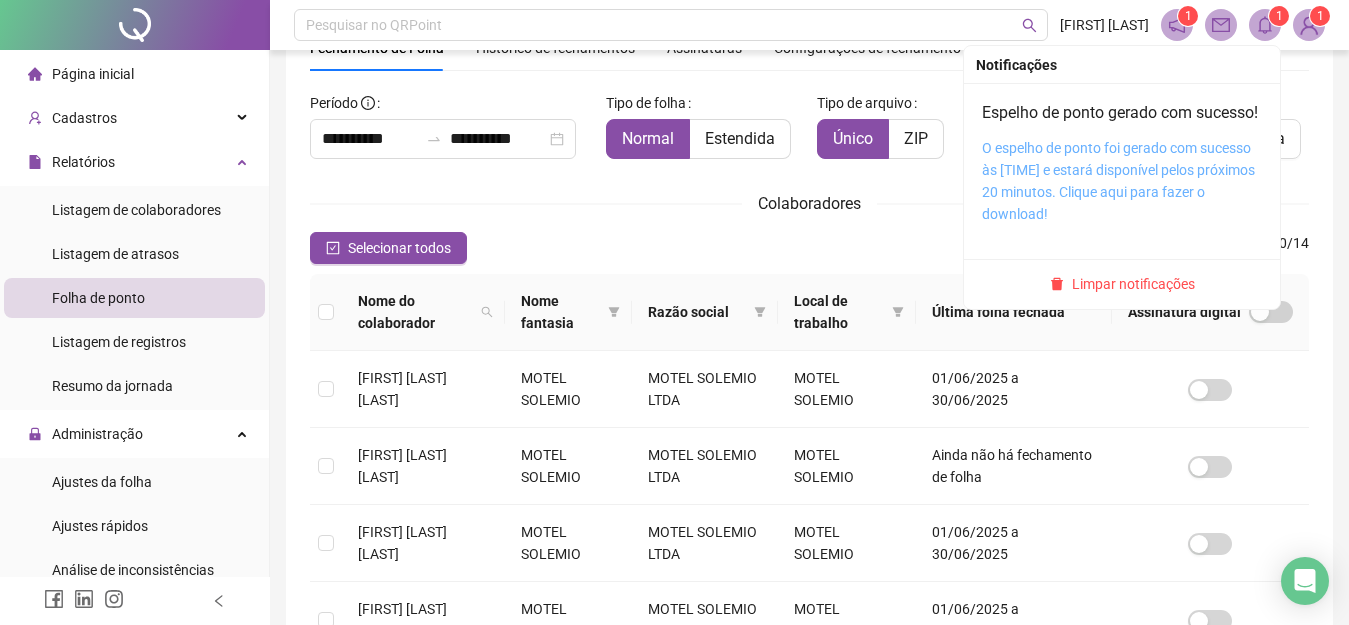 click on "O espelho de ponto foi gerado com sucesso às [TIME] e estará disponível pelos próximos 20 minutos.
Clique aqui para fazer o download!" at bounding box center (1118, 181) 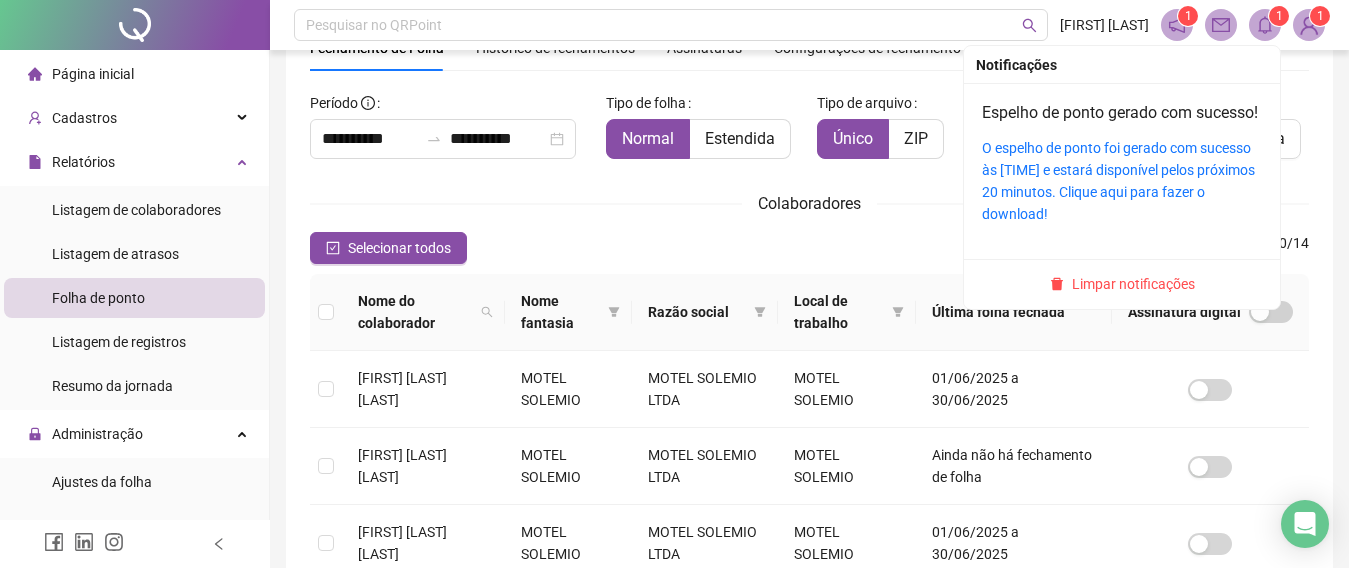 click 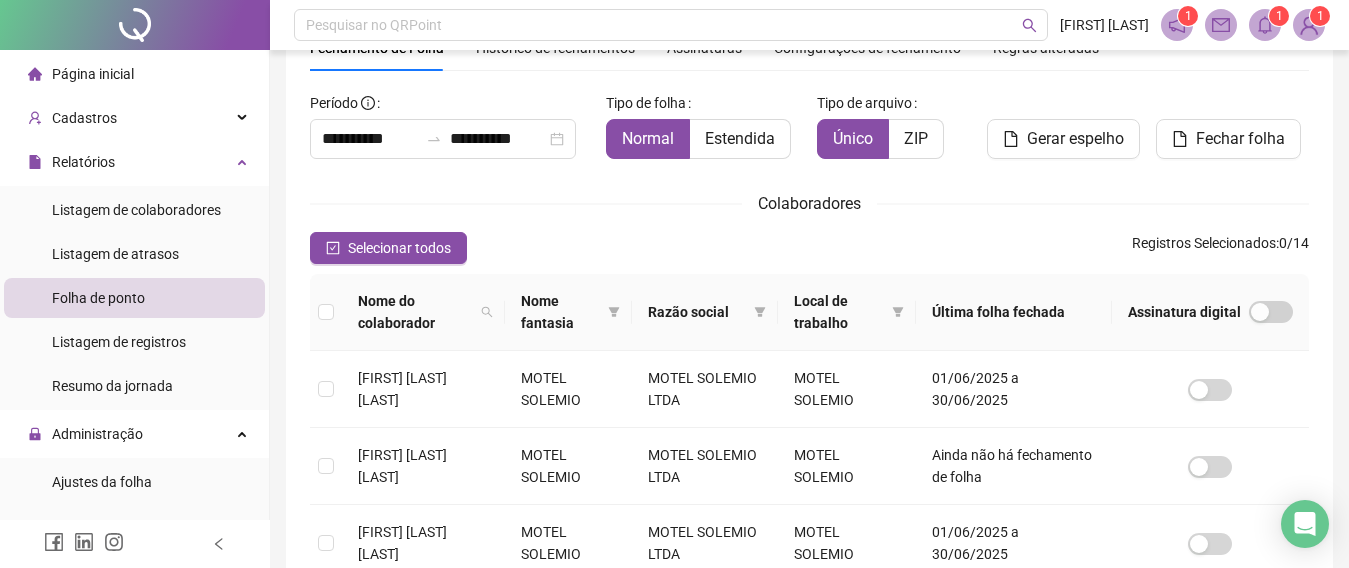 click on "1" at bounding box center (1279, 16) 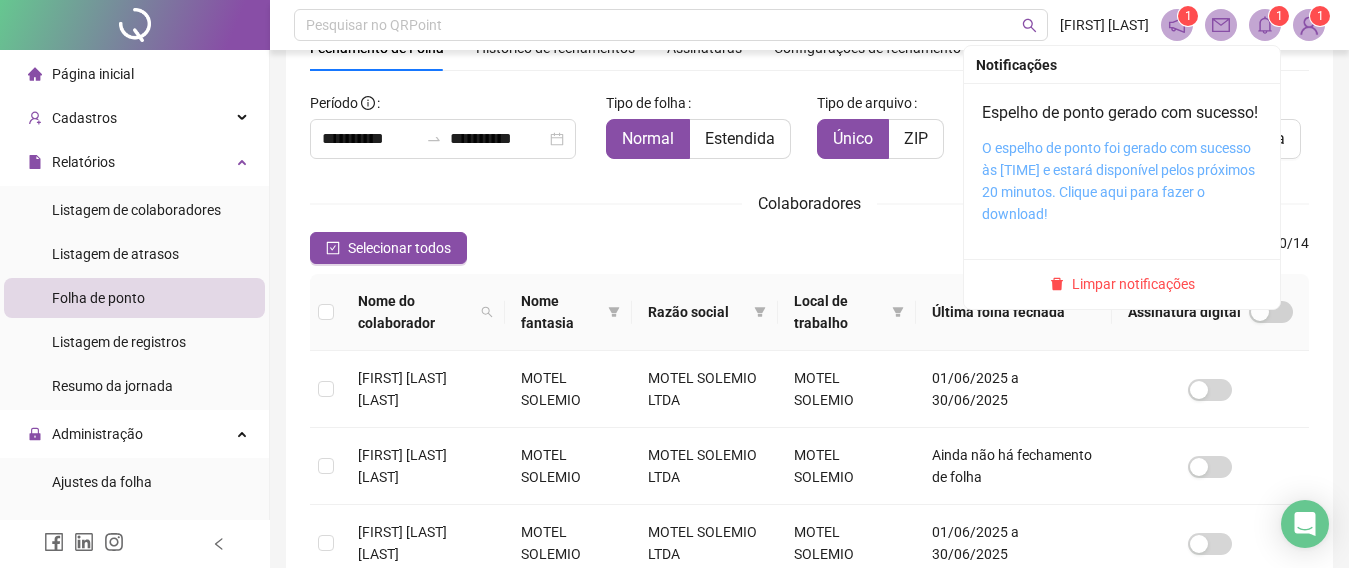 click on "O espelho de ponto foi gerado com sucesso às [TIME] e estará disponível pelos próximos 20 minutos.
Clique aqui para fazer o download!" at bounding box center [1118, 181] 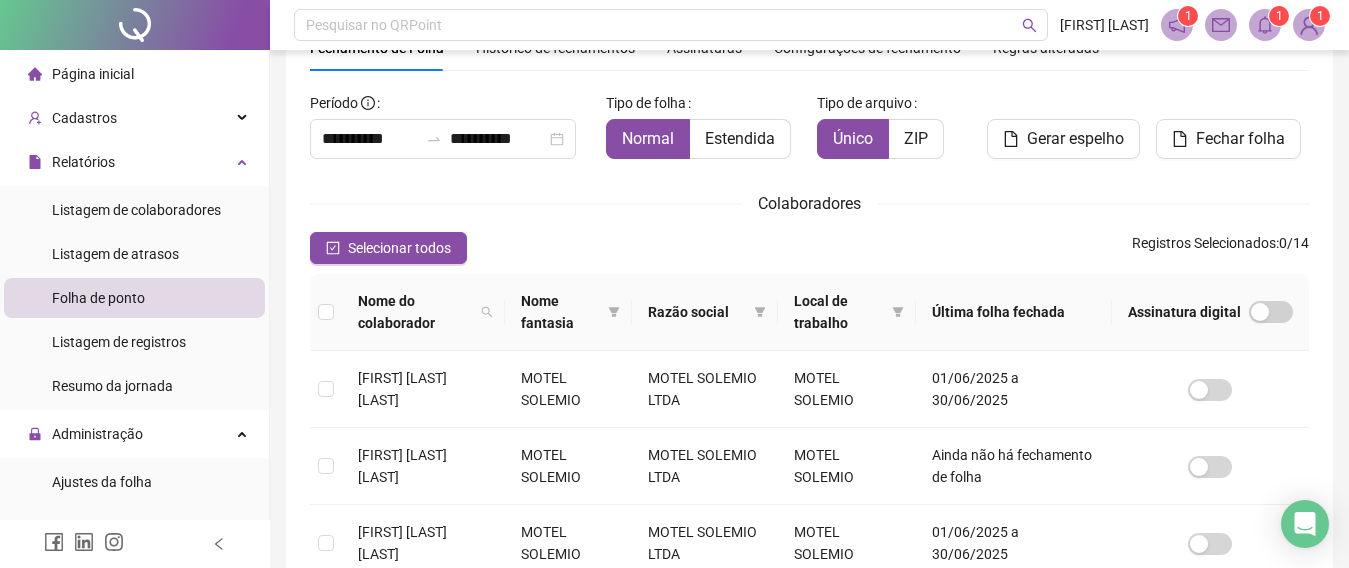 click 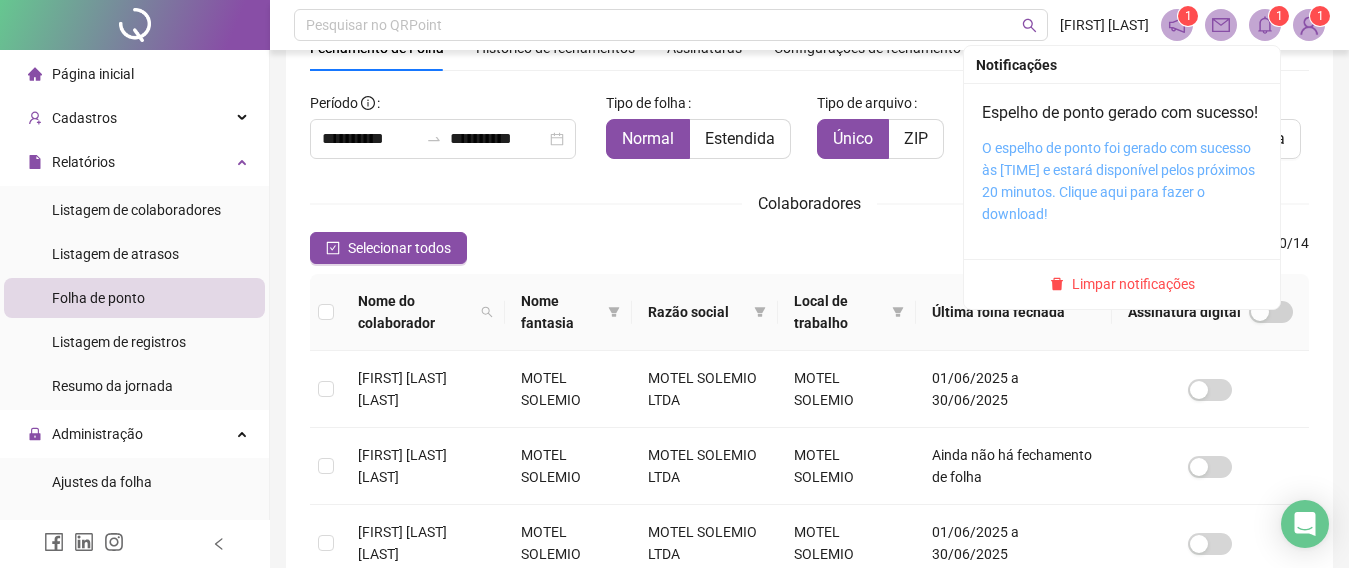 click on "O espelho de ponto foi gerado com sucesso às [TIME] e estará disponível pelos próximos 20 minutos.
Clique aqui para fazer o download!" at bounding box center [1118, 181] 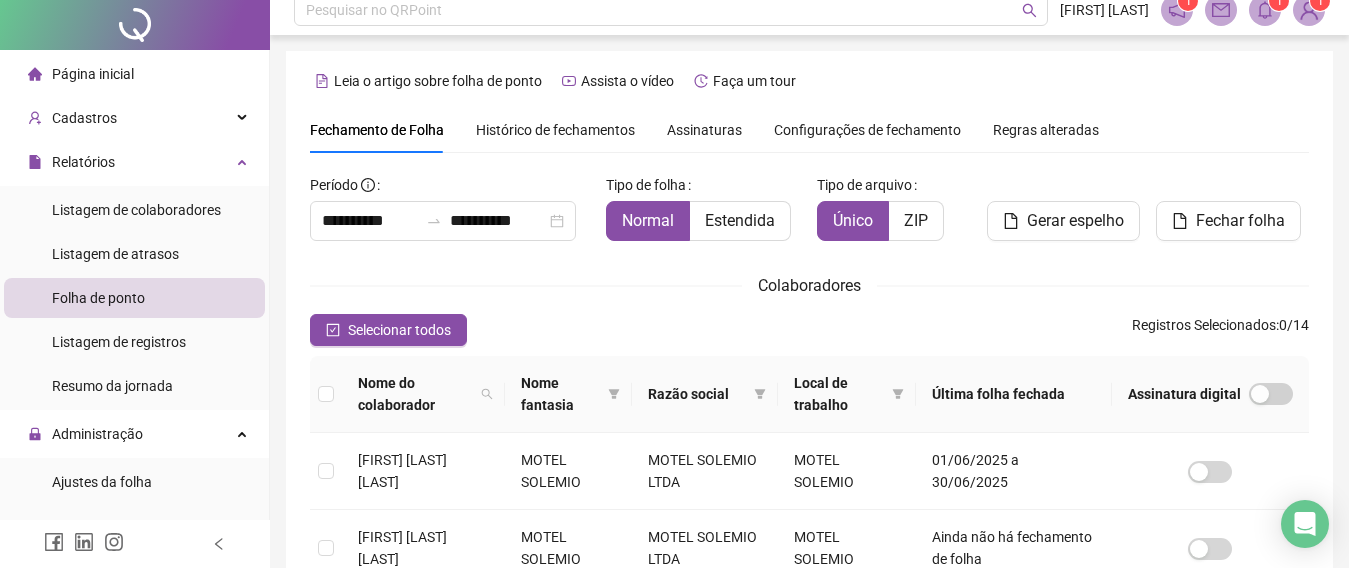 scroll, scrollTop: 0, scrollLeft: 0, axis: both 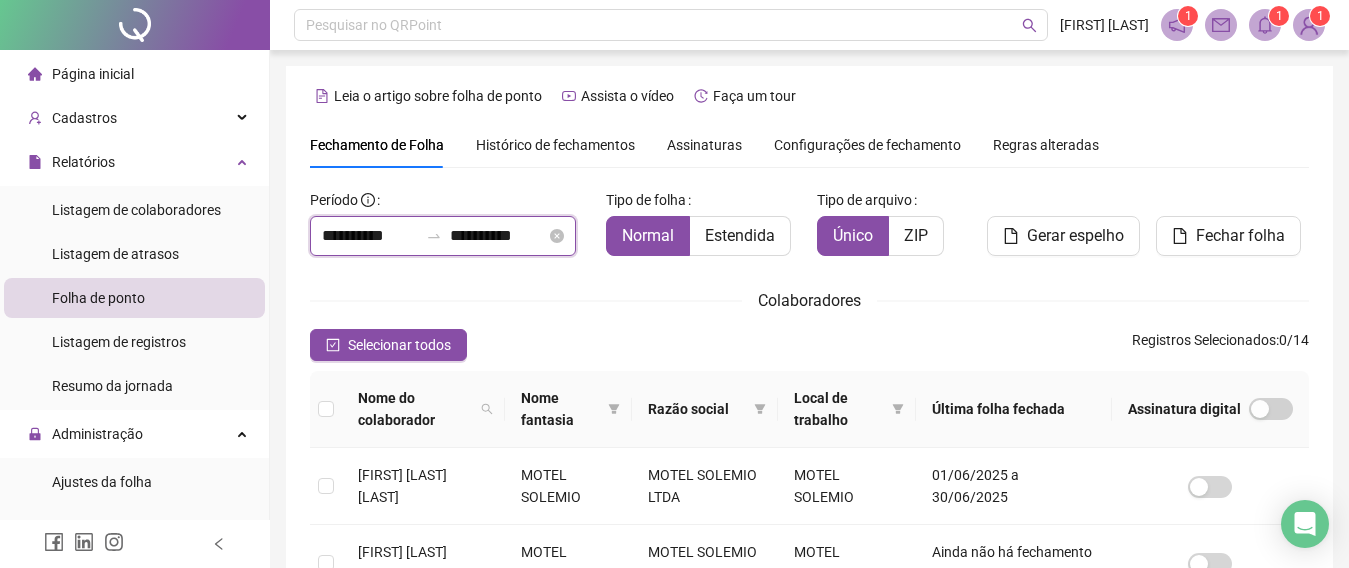 click on "**********" at bounding box center [370, 236] 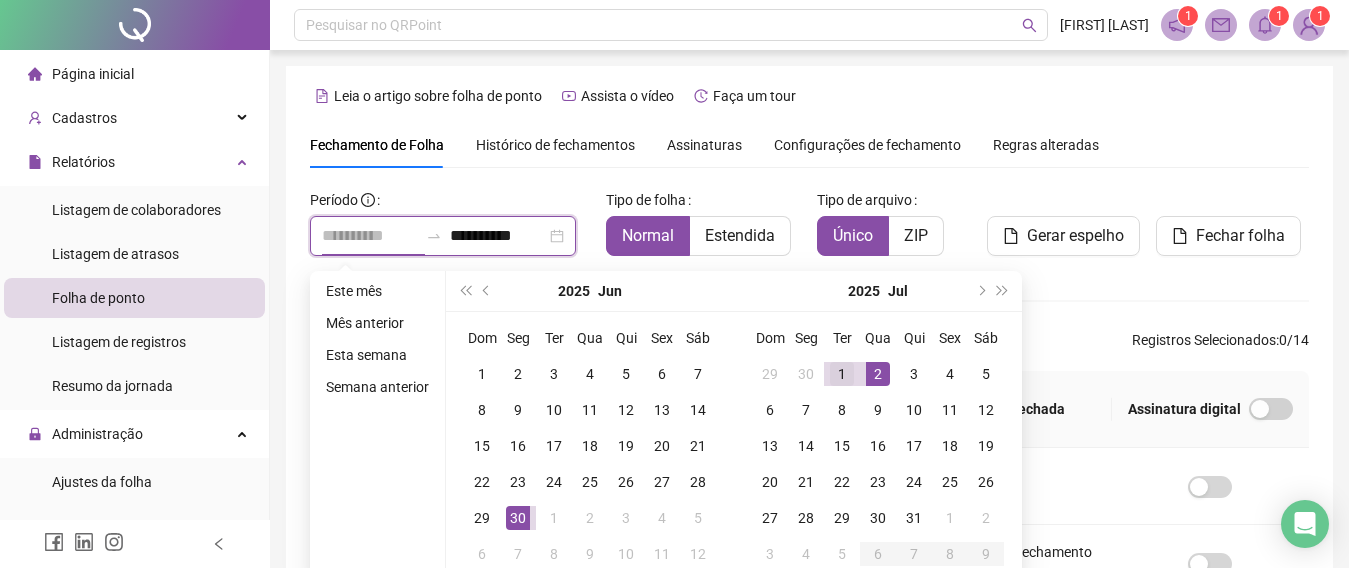 type on "**********" 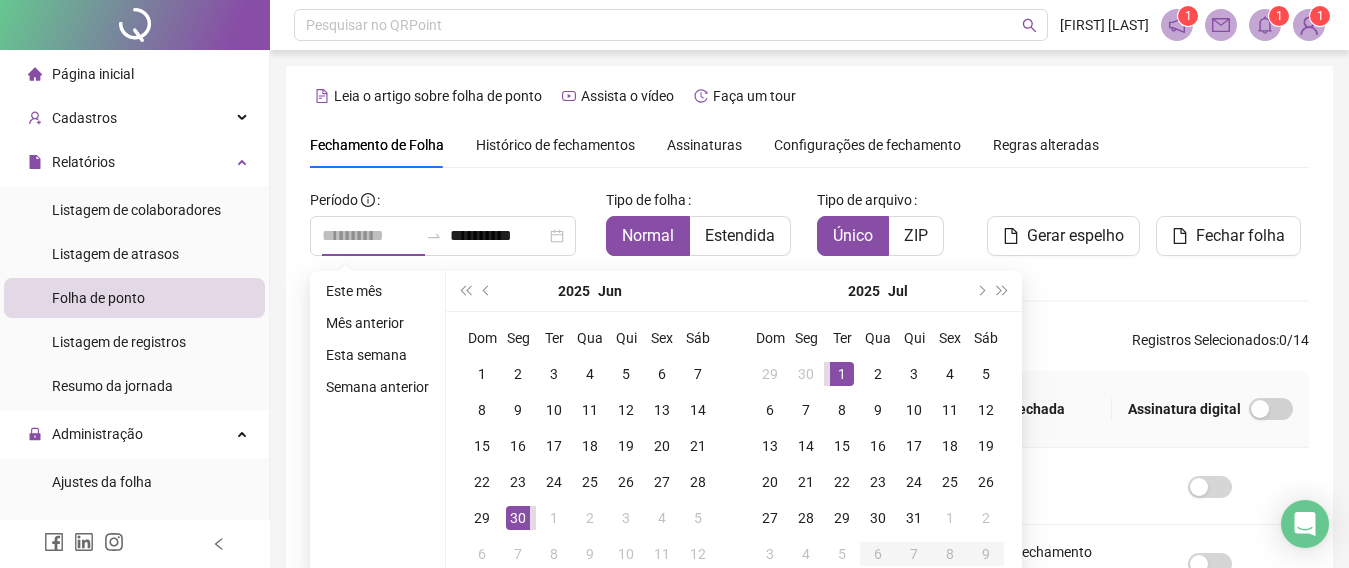 click on "1" at bounding box center (842, 374) 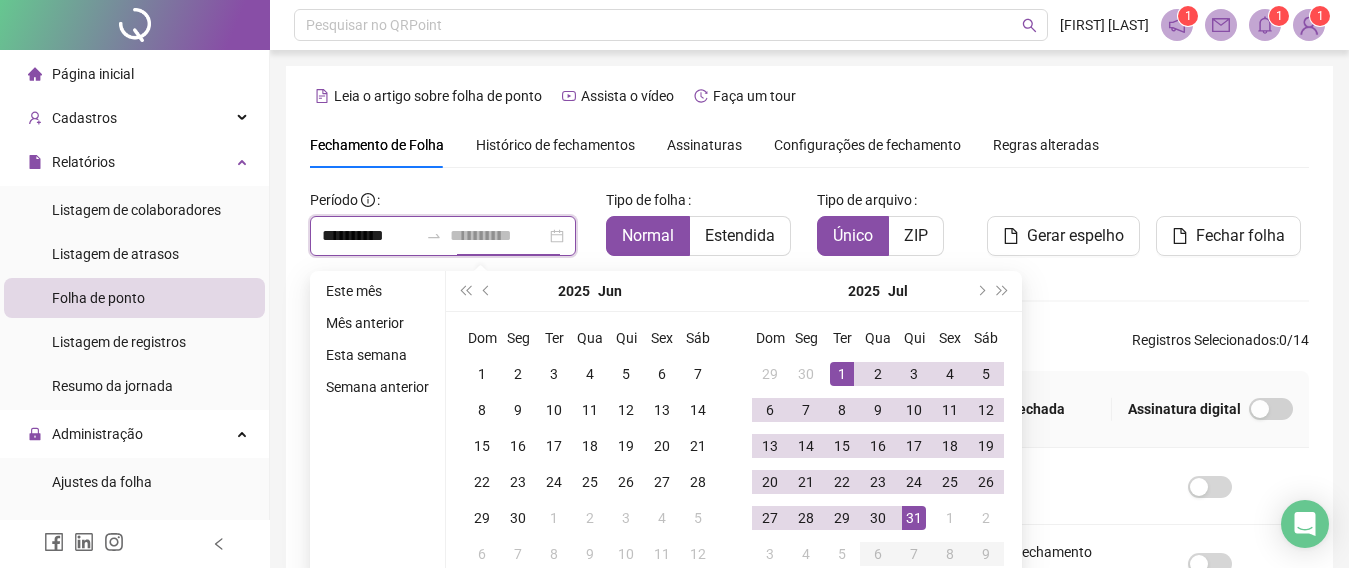 type on "**********" 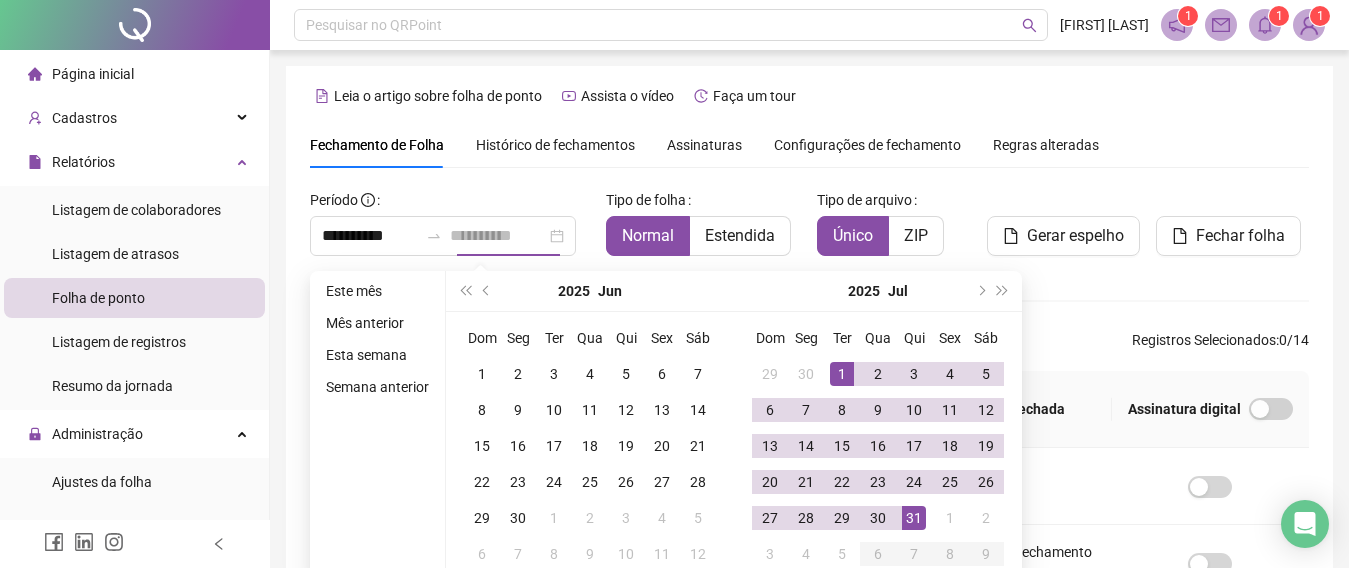 click on "31" at bounding box center [914, 518] 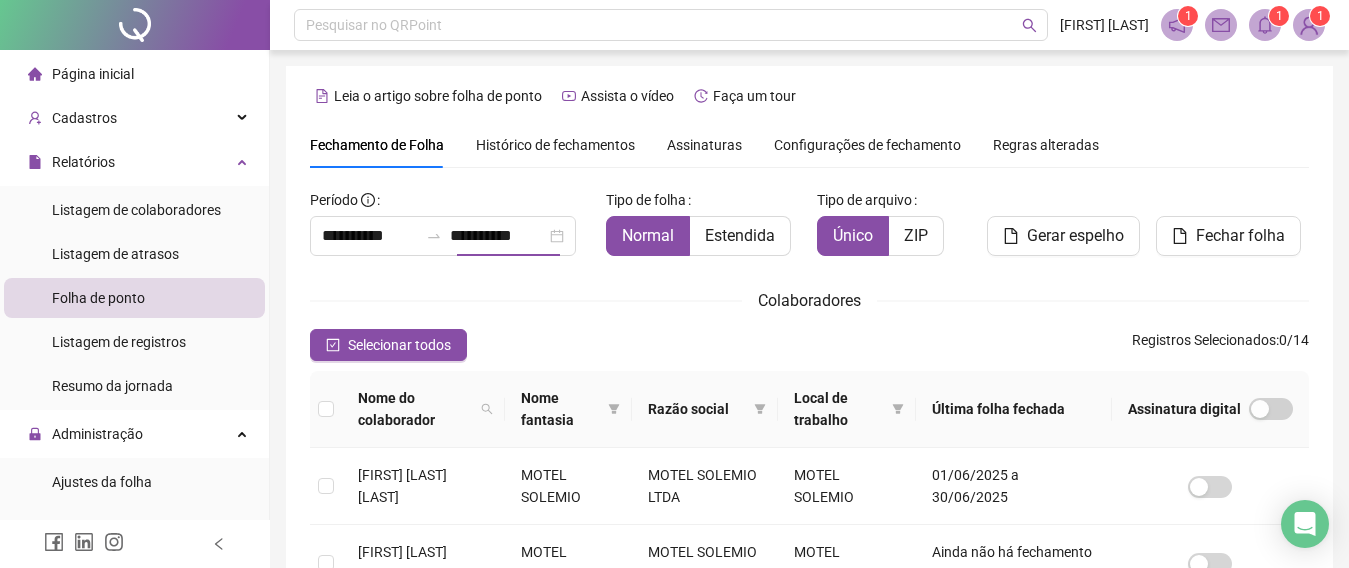 scroll, scrollTop: 125, scrollLeft: 0, axis: vertical 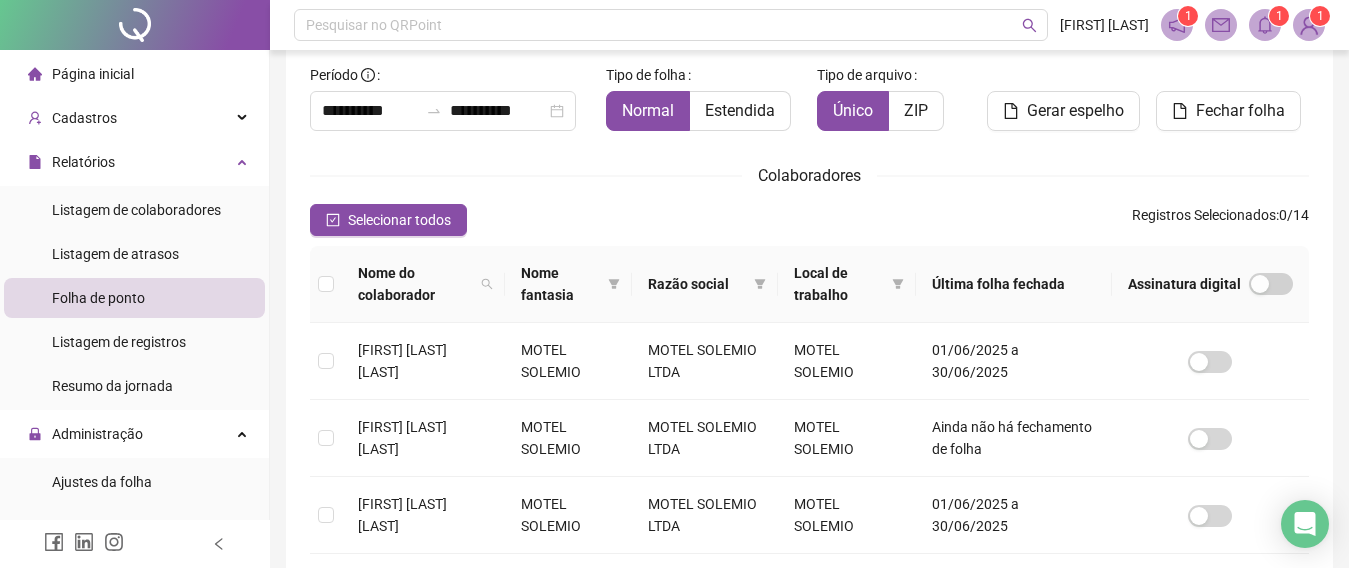 click on "**********" at bounding box center (809, 608) 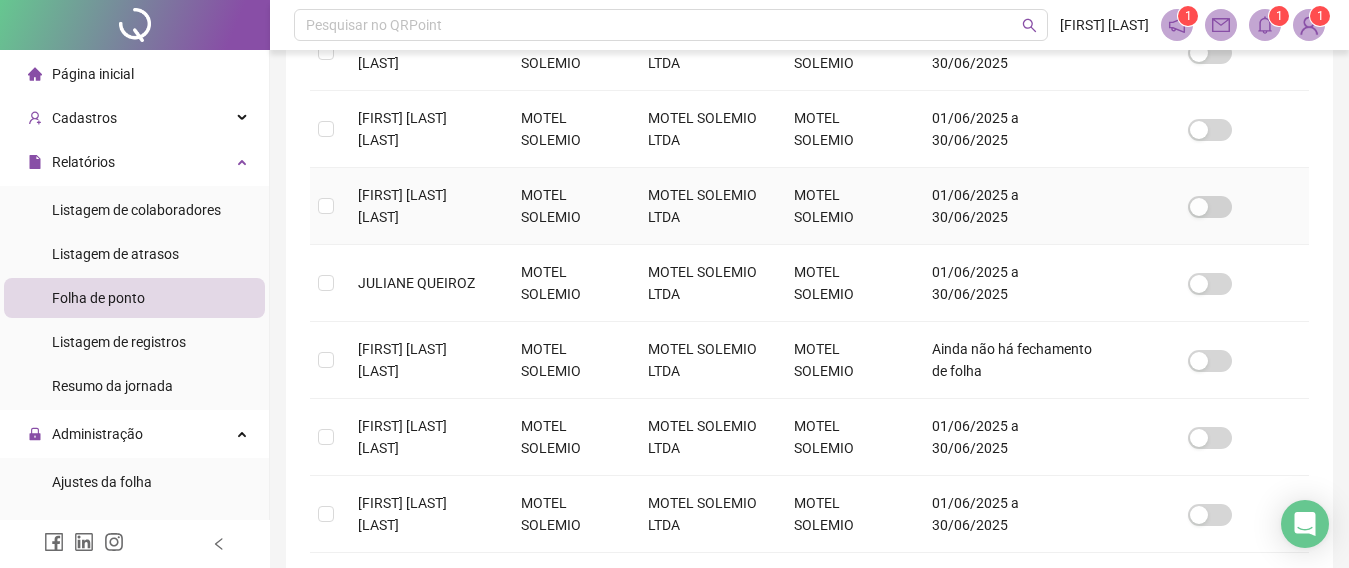 scroll, scrollTop: 625, scrollLeft: 0, axis: vertical 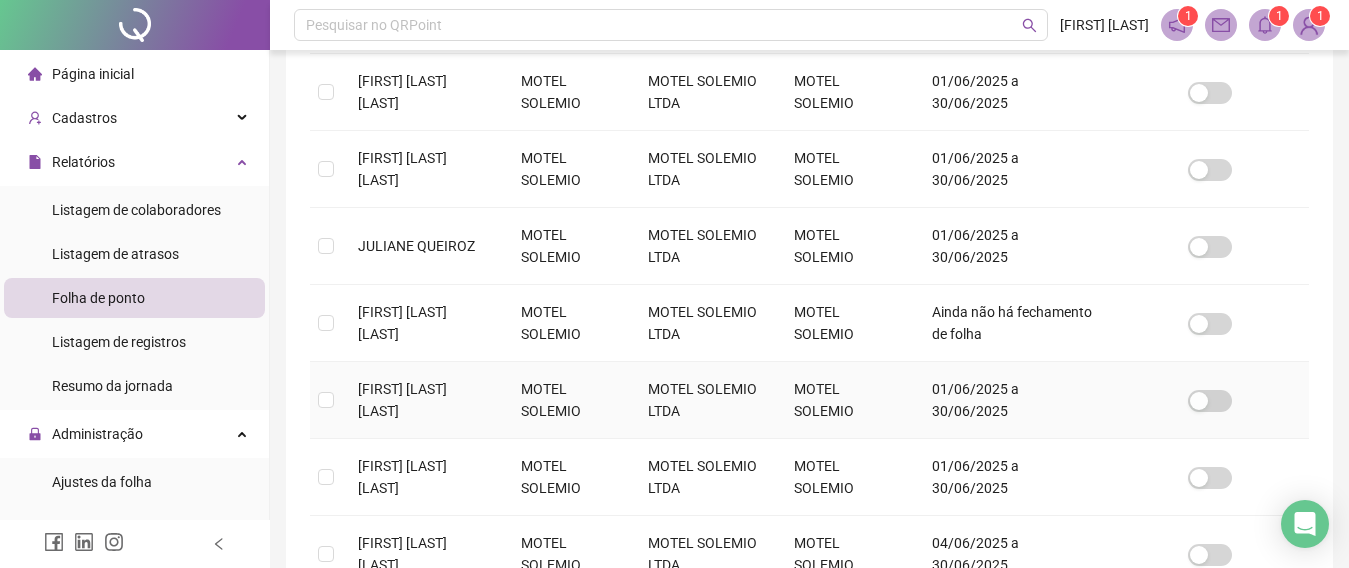 click on "[FIRST] [LAST] [LAST]" at bounding box center [423, 400] 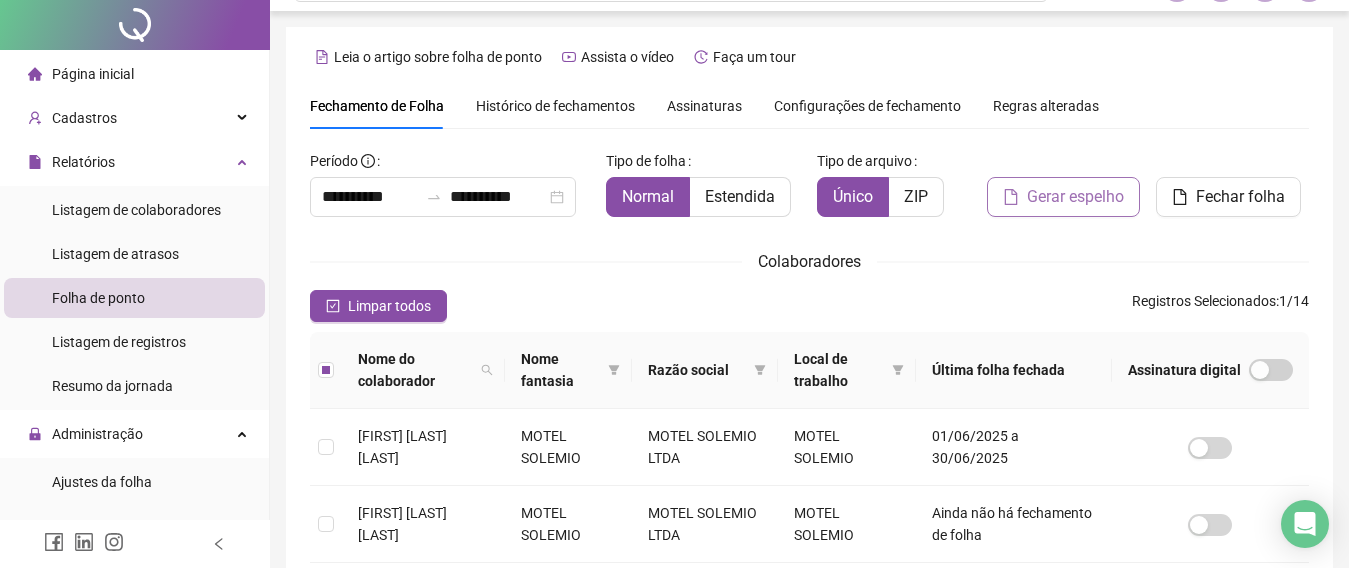 scroll, scrollTop: 0, scrollLeft: 0, axis: both 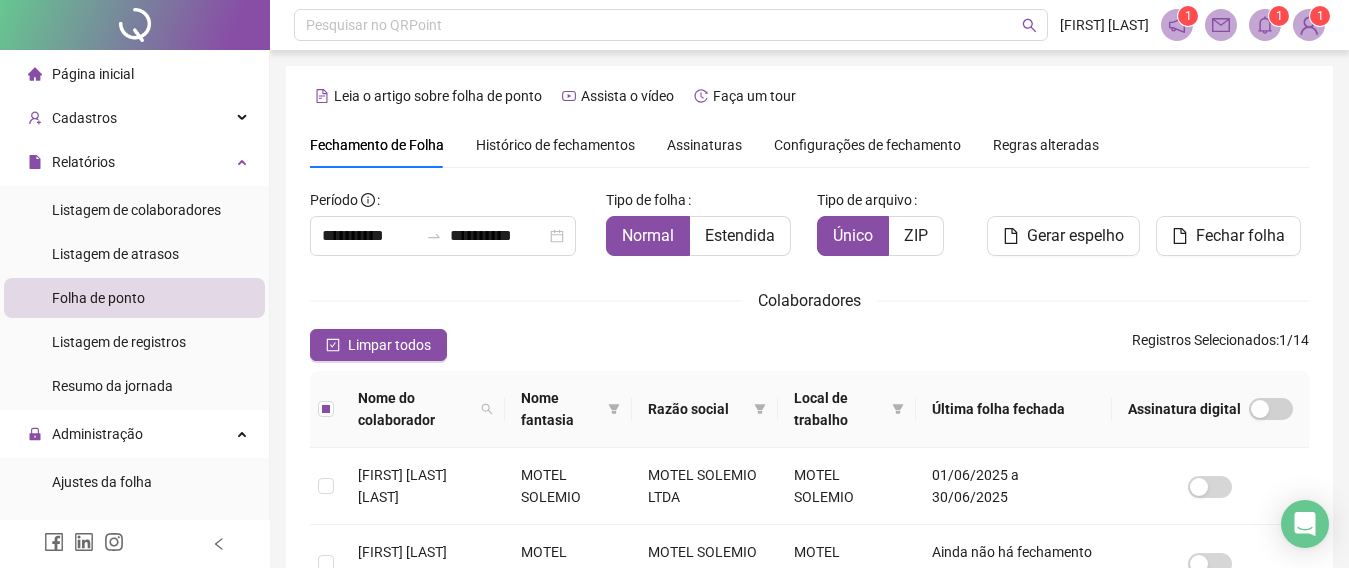 click 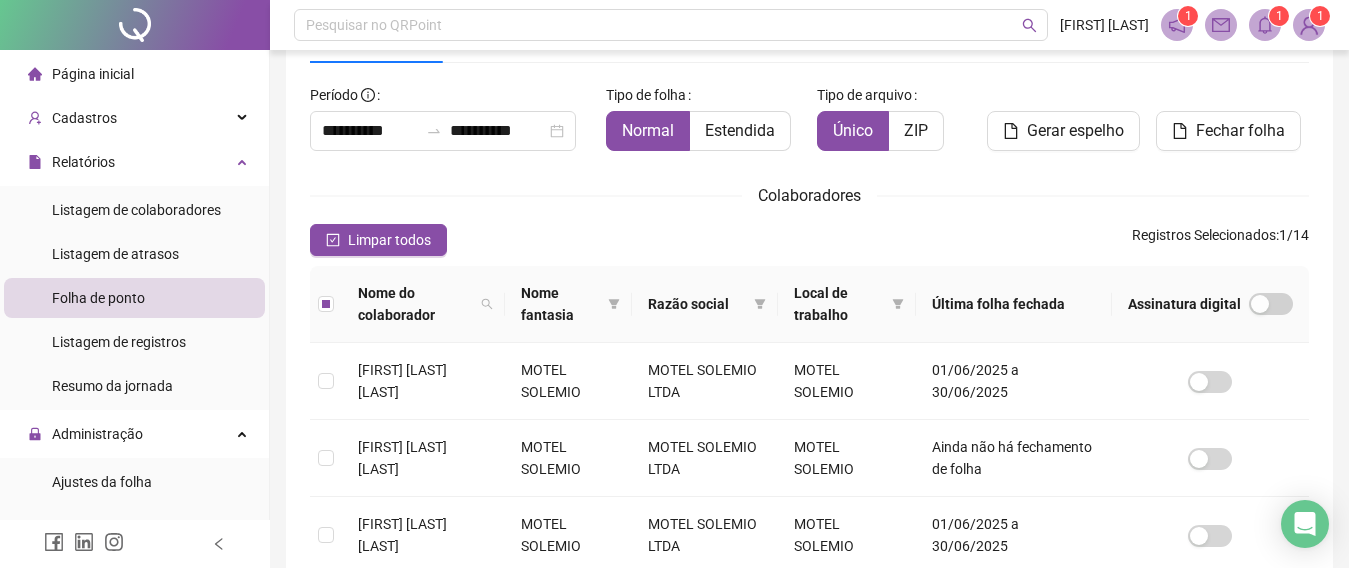 scroll, scrollTop: 100, scrollLeft: 0, axis: vertical 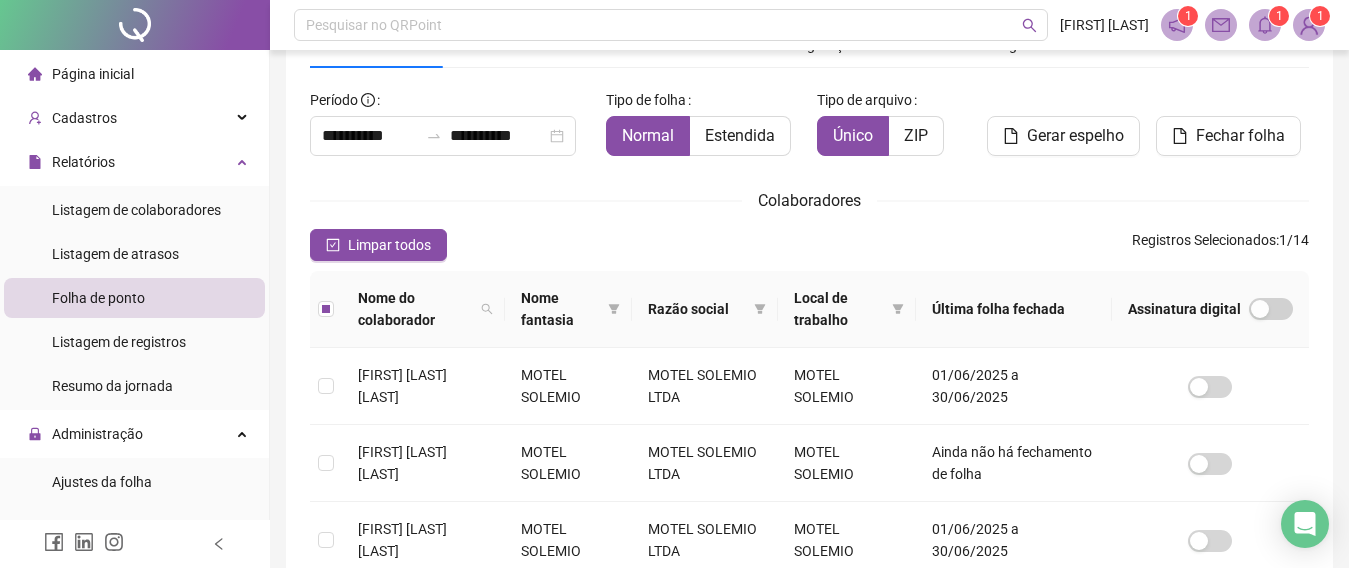 click on "Gerar espelho" at bounding box center [1075, 136] 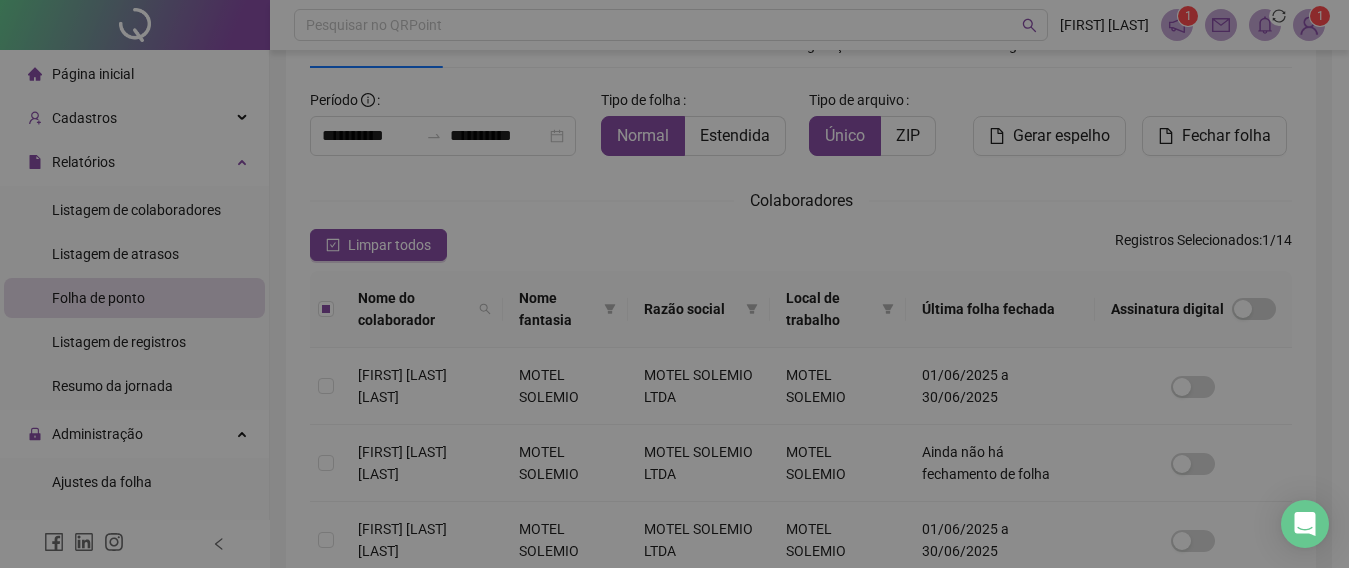 scroll, scrollTop: 125, scrollLeft: 0, axis: vertical 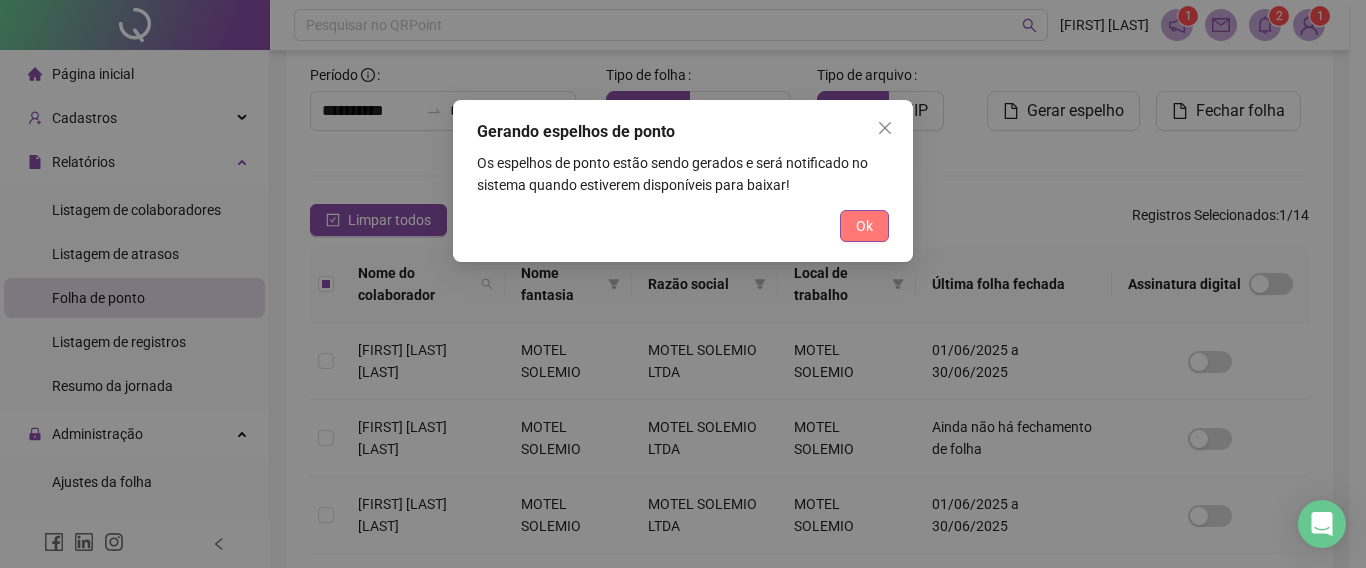 click on "Ok" at bounding box center [864, 226] 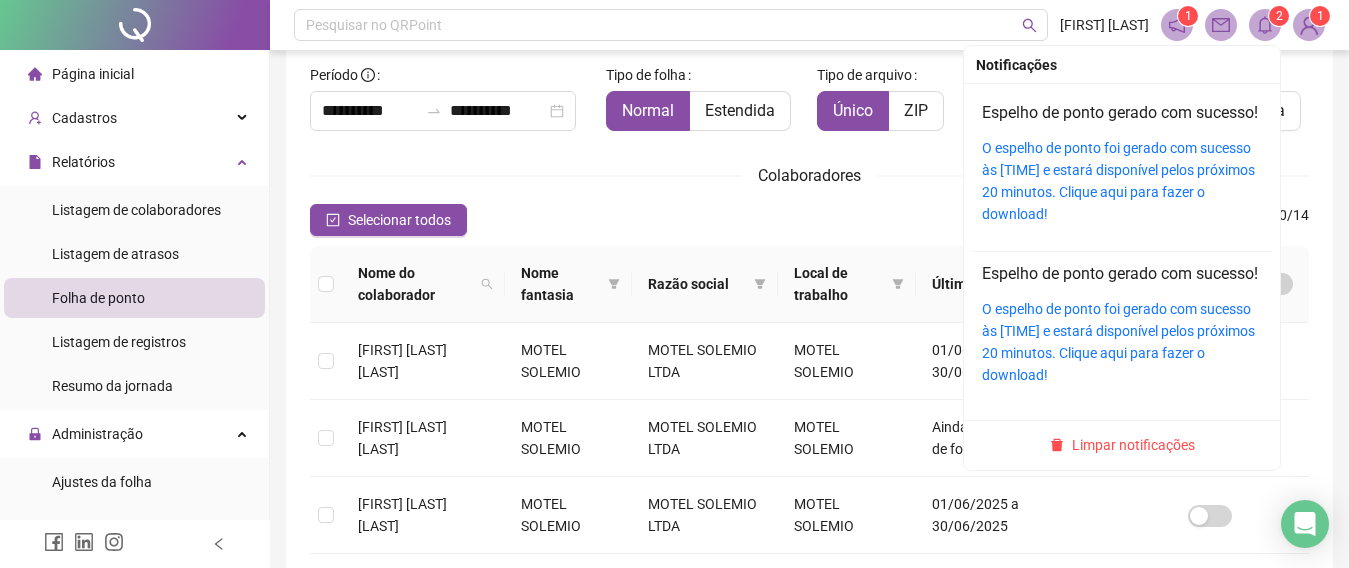 click 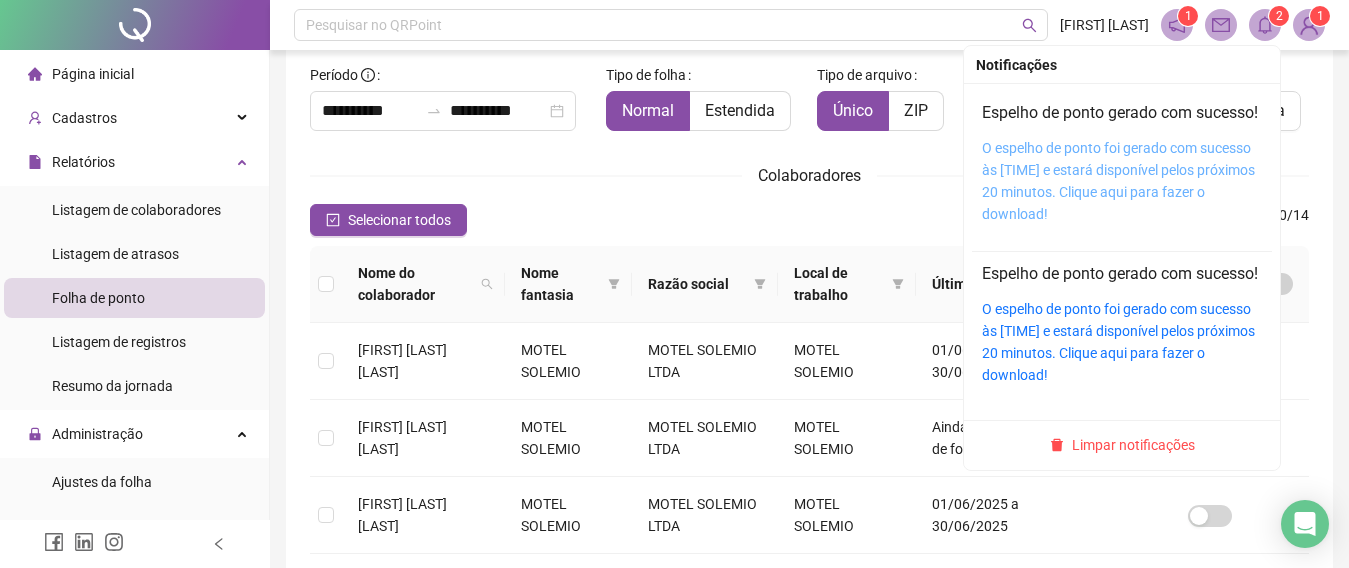 click on "O espelho de ponto foi gerado com sucesso às [TIME] e estará disponível pelos próximos 20 minutos.
Clique aqui para fazer o download!" at bounding box center (1118, 181) 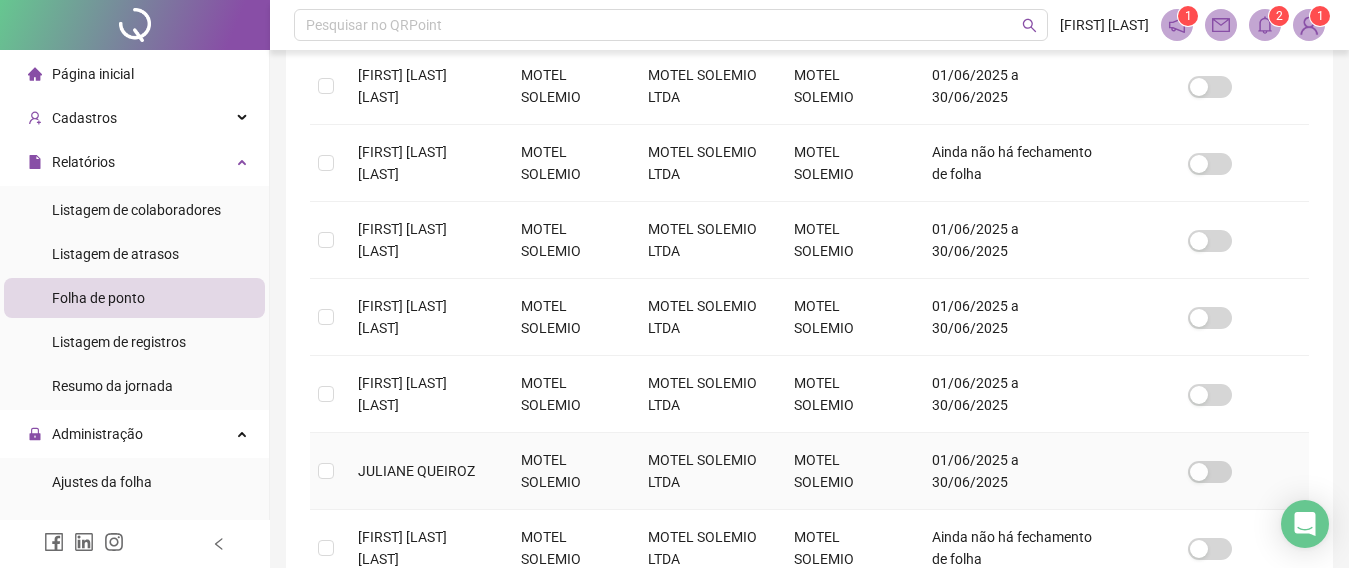 scroll, scrollTop: 500, scrollLeft: 0, axis: vertical 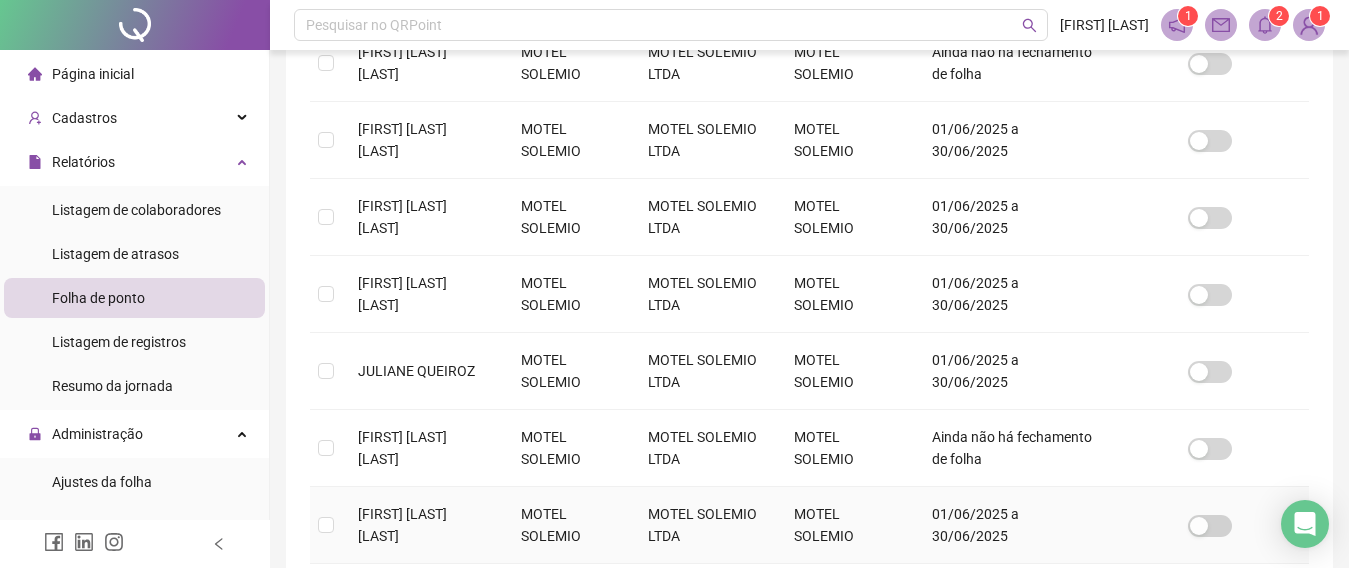 click on "[FIRST] [LAST] [LAST]" at bounding box center (402, 525) 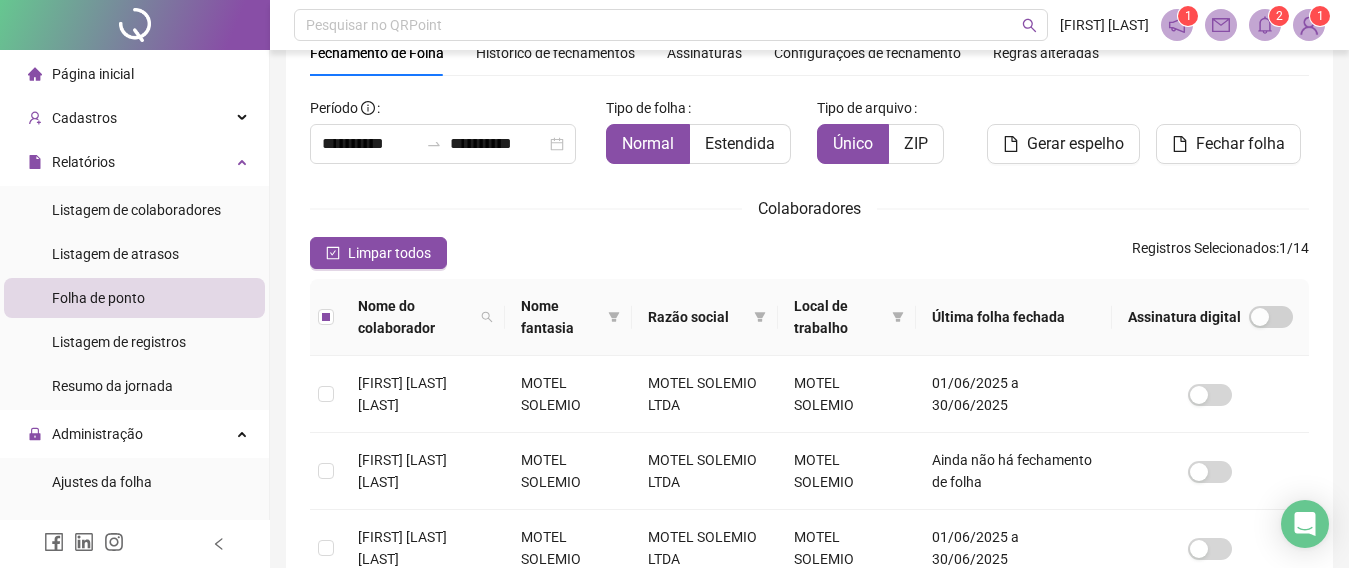 scroll, scrollTop: 25, scrollLeft: 0, axis: vertical 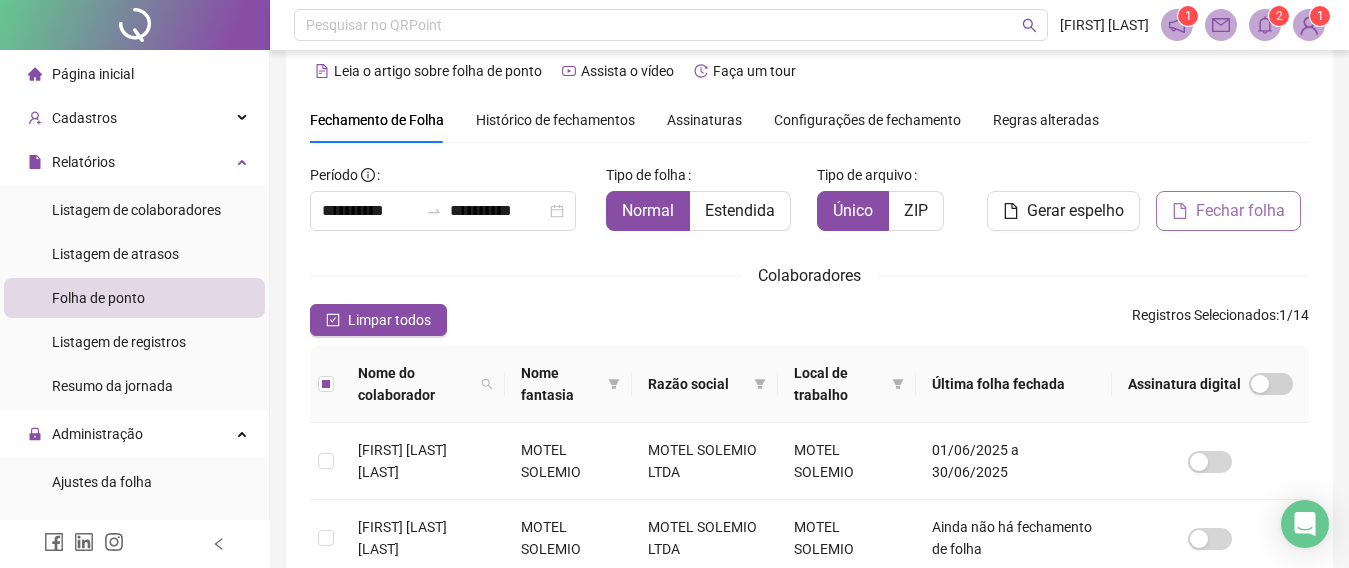click on "Fechar folha" at bounding box center (1240, 211) 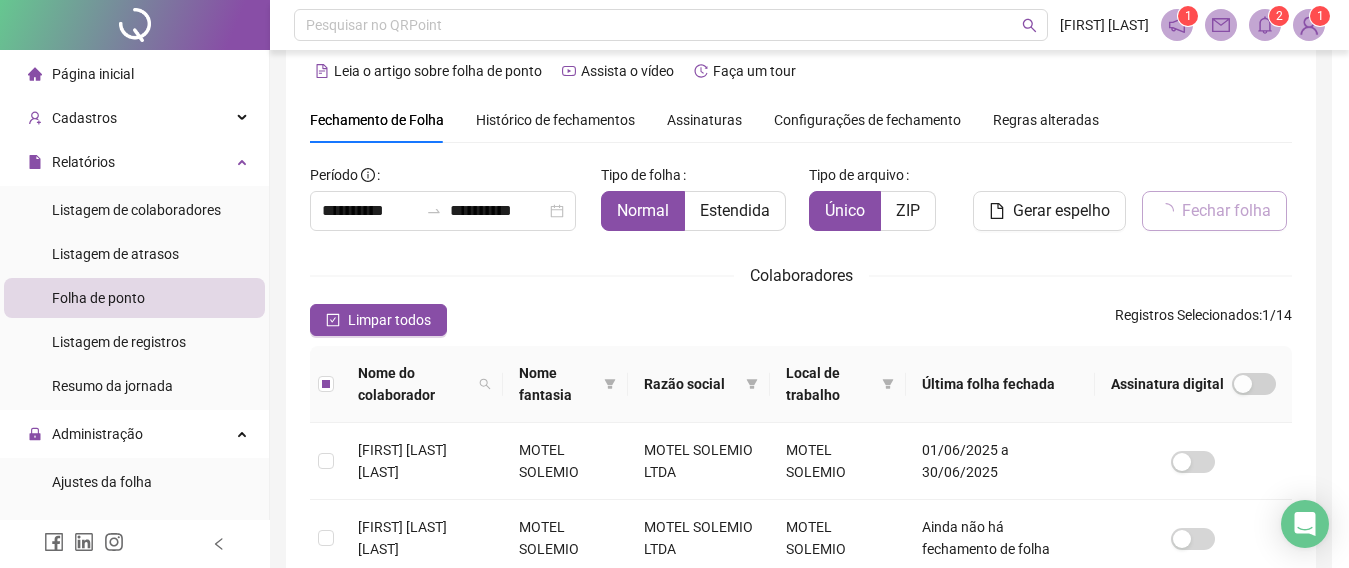 scroll, scrollTop: 125, scrollLeft: 0, axis: vertical 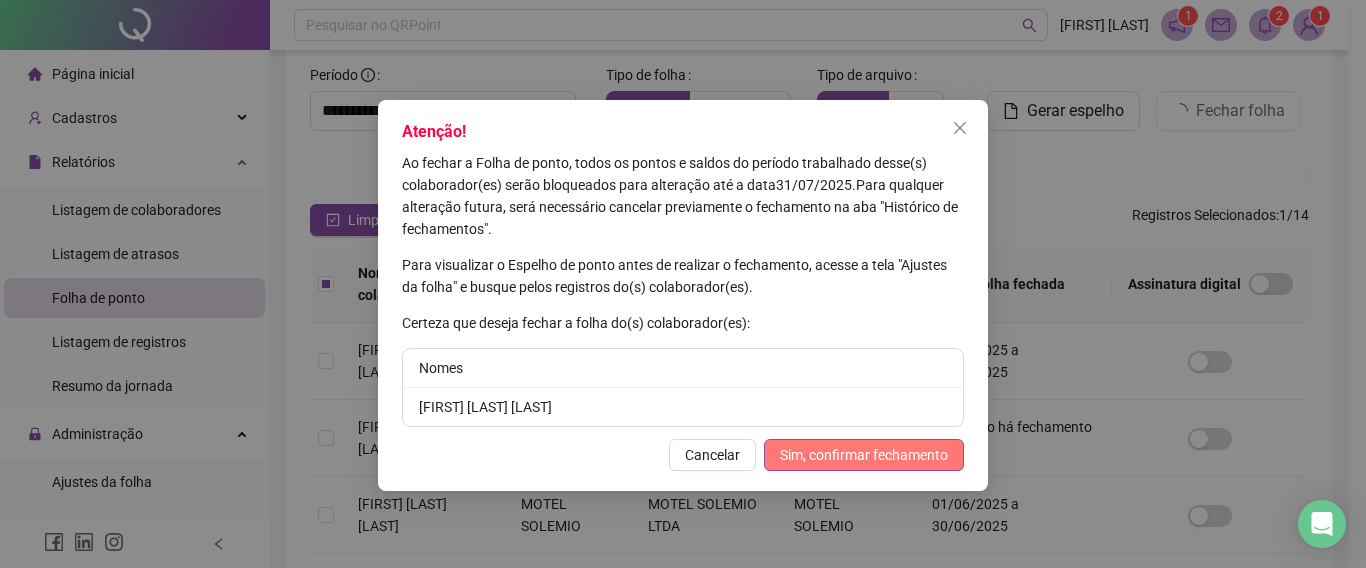 click on "Sim, confirmar fechamento" at bounding box center [864, 455] 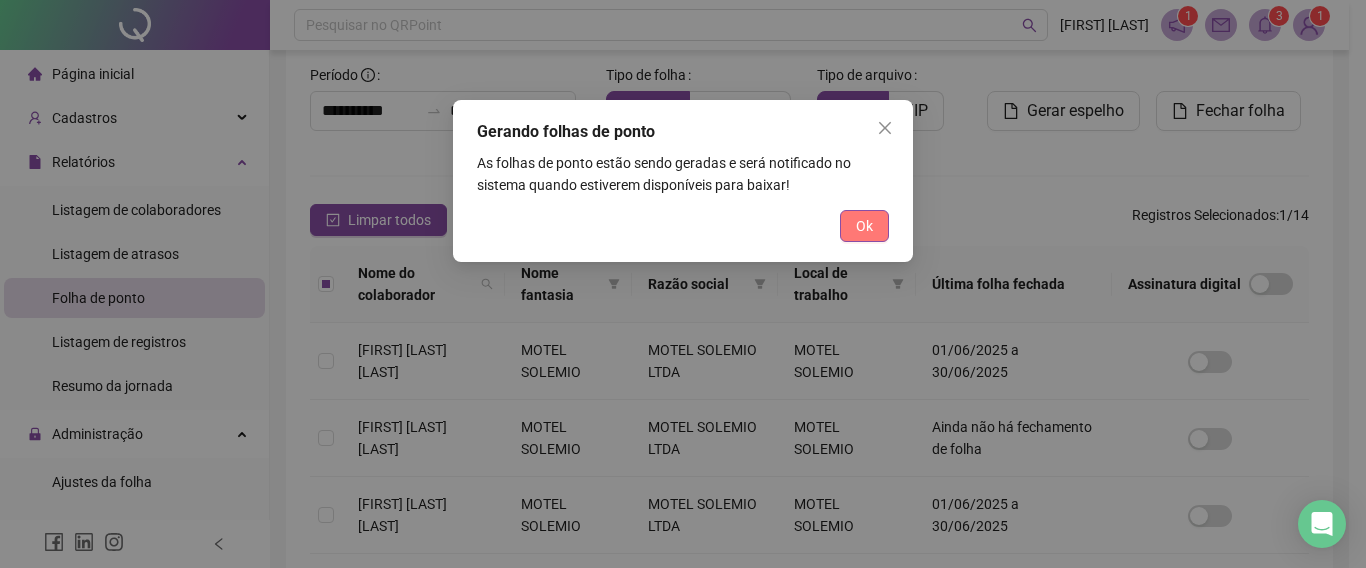 click on "Ok" at bounding box center (864, 226) 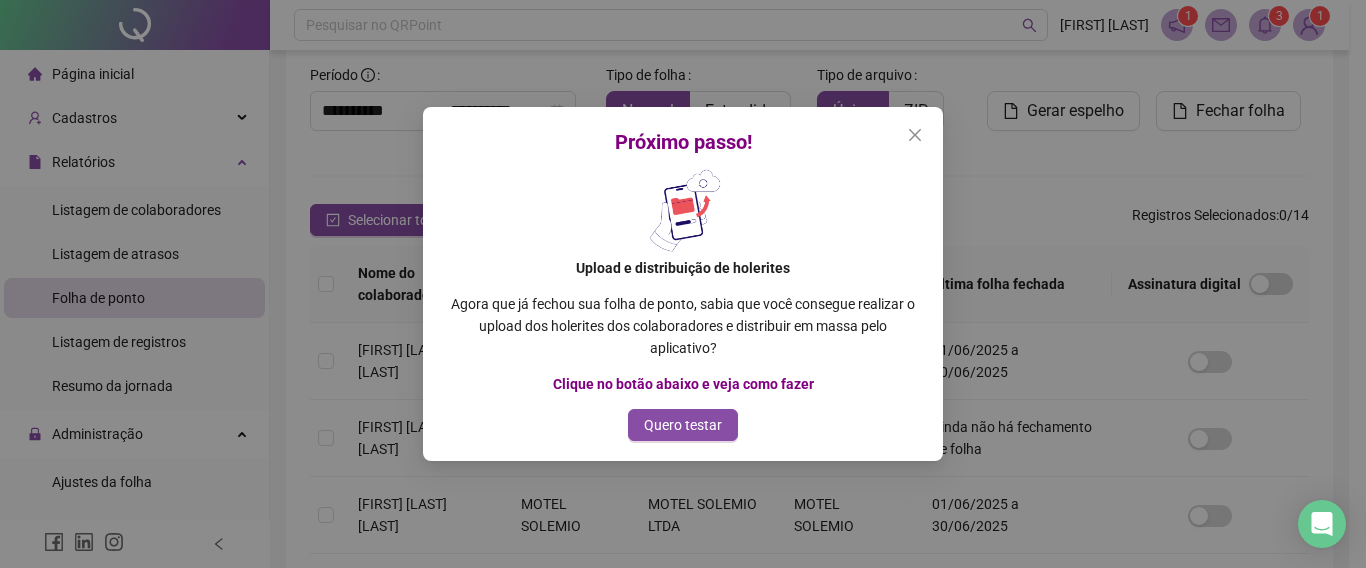 drag, startPoint x: 909, startPoint y: 127, endPoint x: 1167, endPoint y: 41, distance: 271.95587 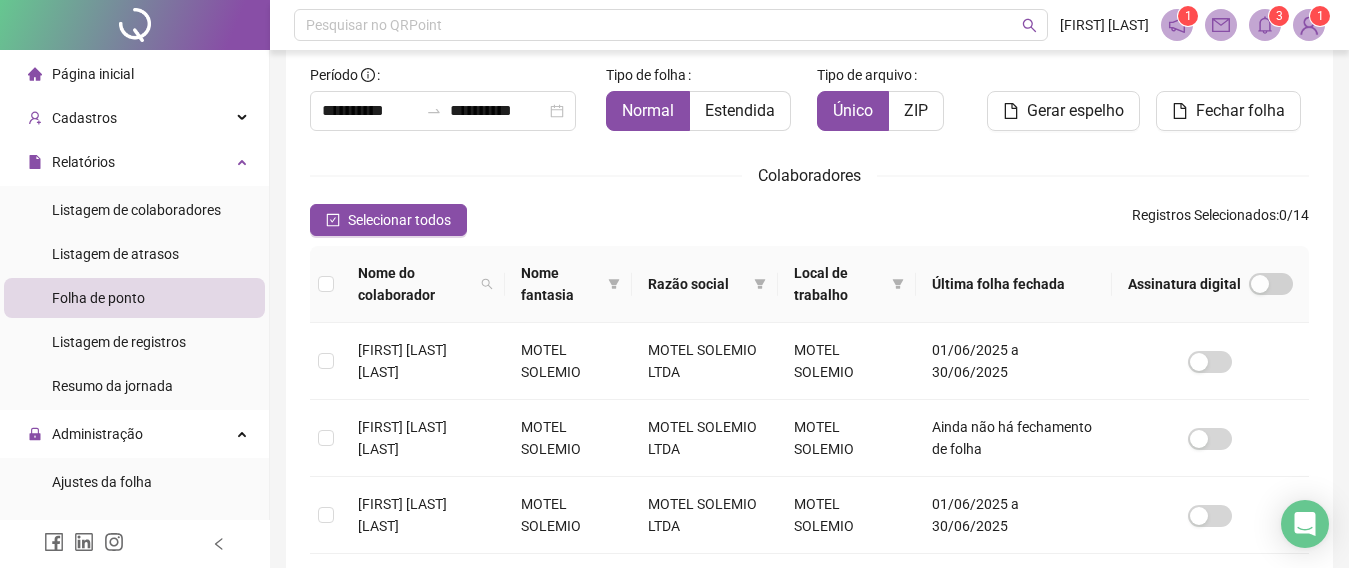 click 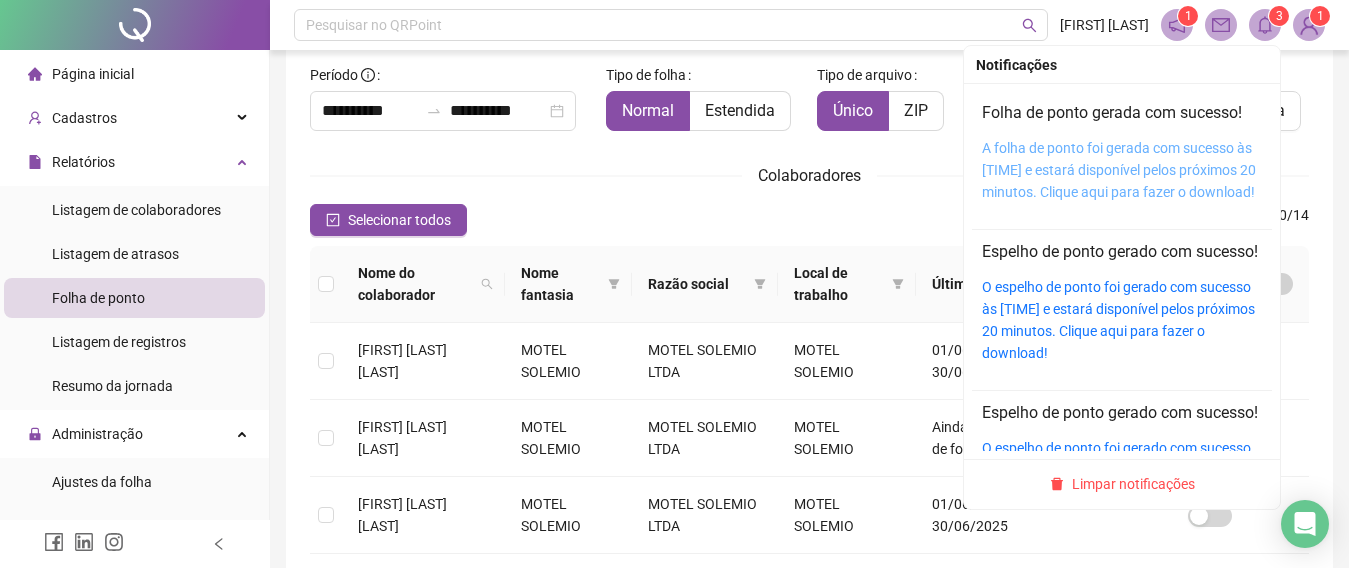 click on "A folha de ponto foi gerada com sucesso às [TIME] e estará disponível pelos próximos 20 minutos.
Clique aqui para fazer o download!" at bounding box center [1119, 170] 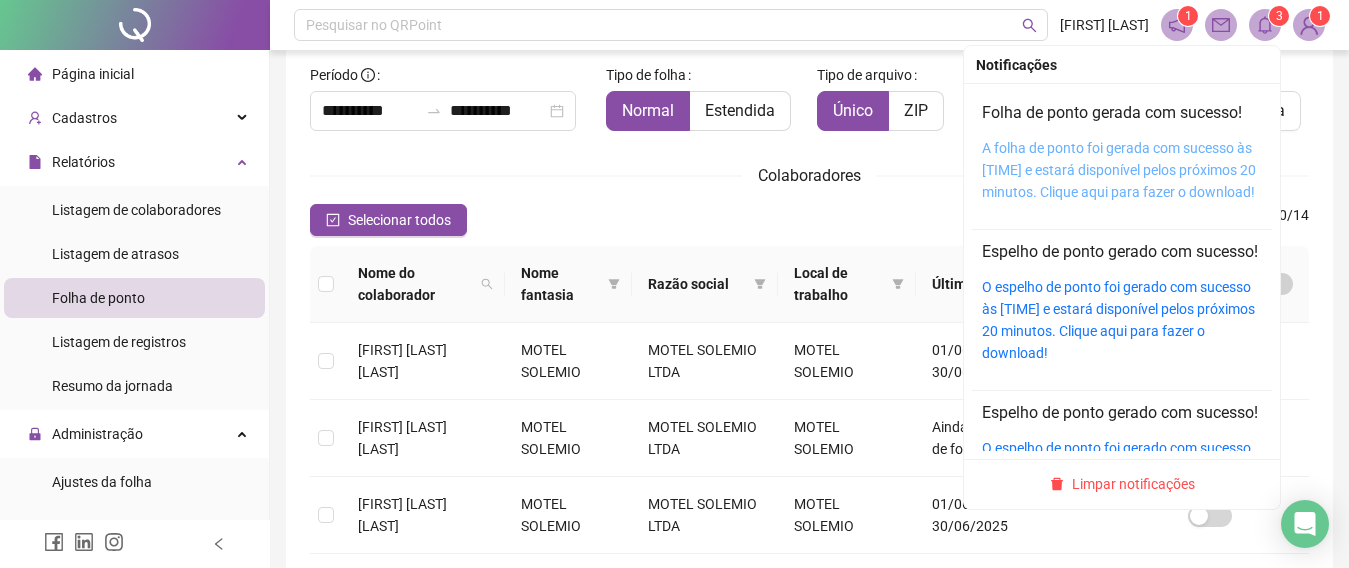 click on "A folha de ponto foi gerada com sucesso às [TIME] e estará disponível pelos próximos 20 minutos.
Clique aqui para fazer o download!" at bounding box center [1119, 170] 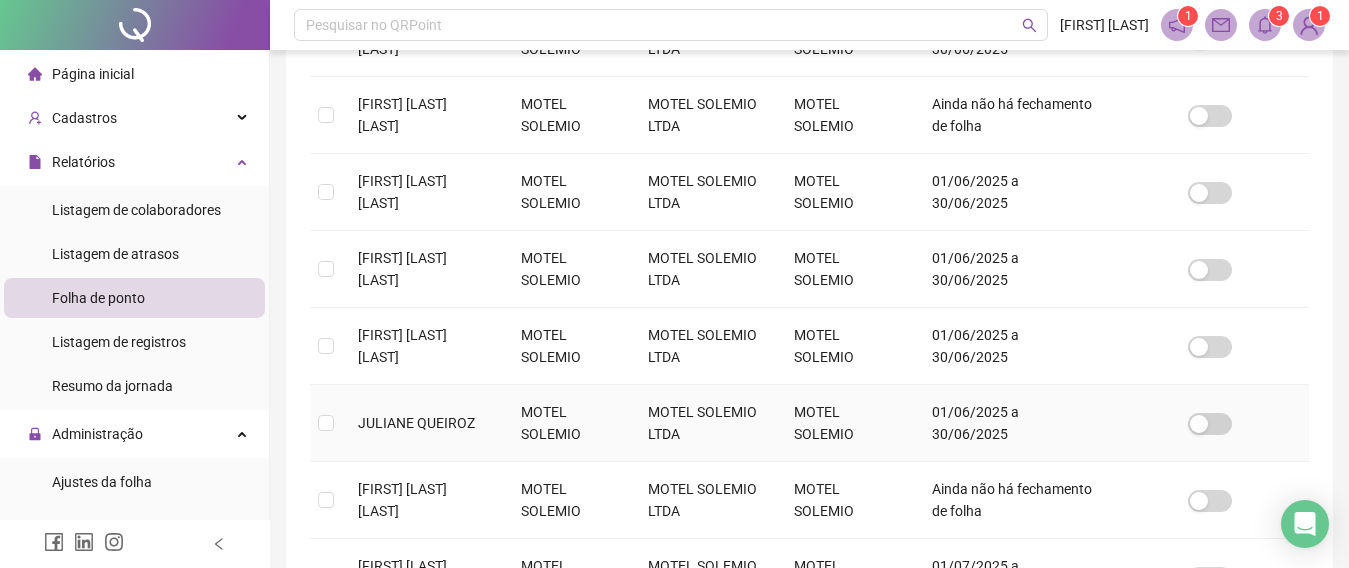scroll, scrollTop: 525, scrollLeft: 0, axis: vertical 